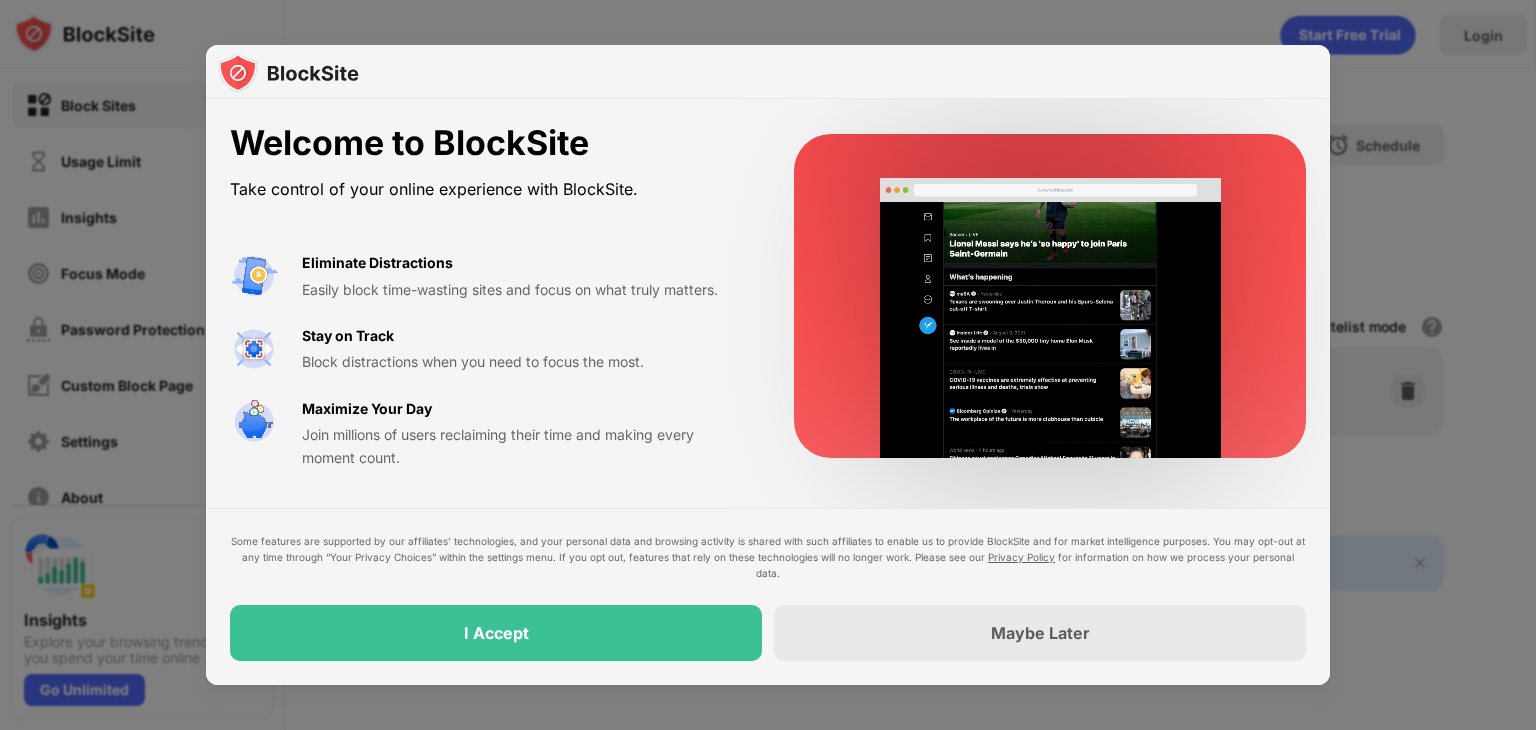scroll, scrollTop: 0, scrollLeft: 0, axis: both 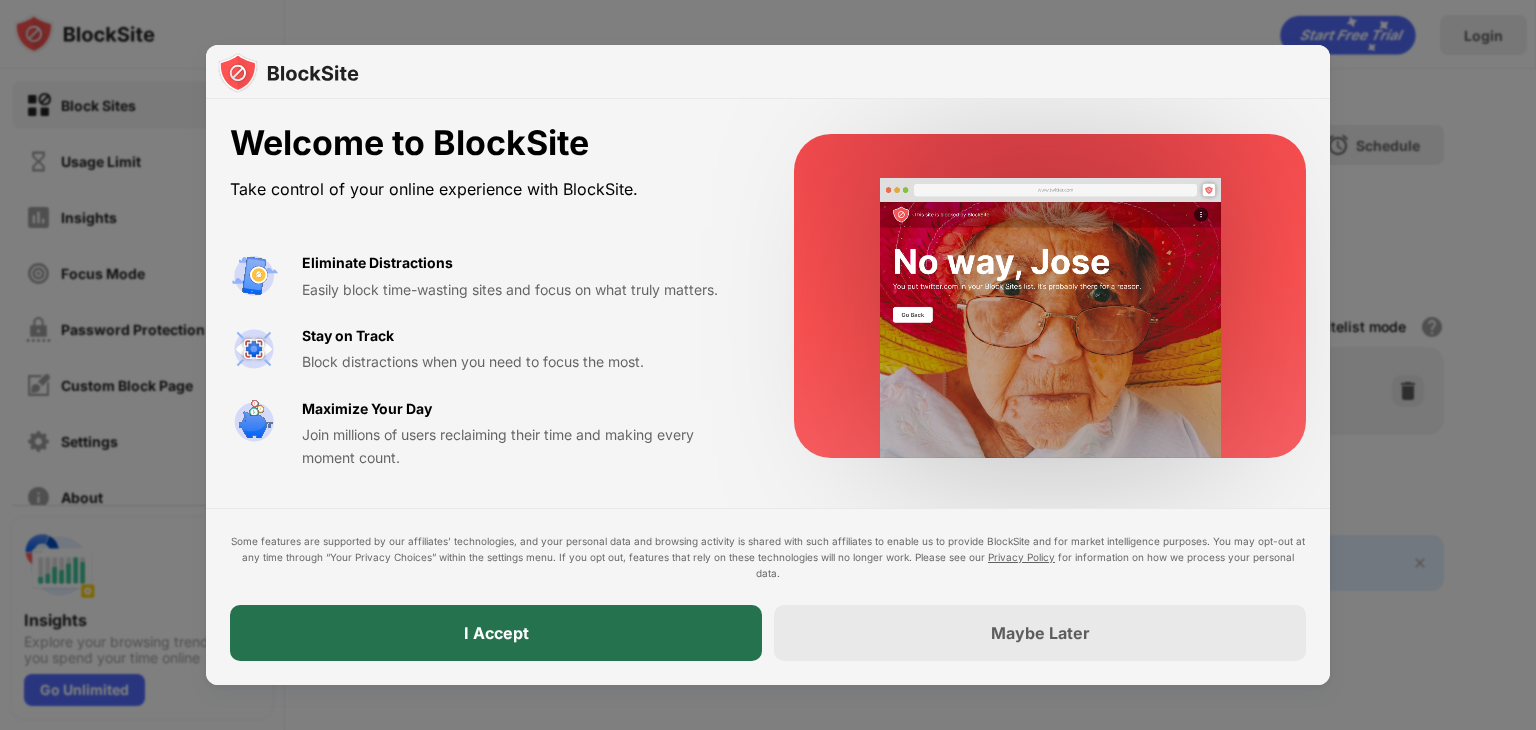 click on "I Accept" at bounding box center [496, 633] 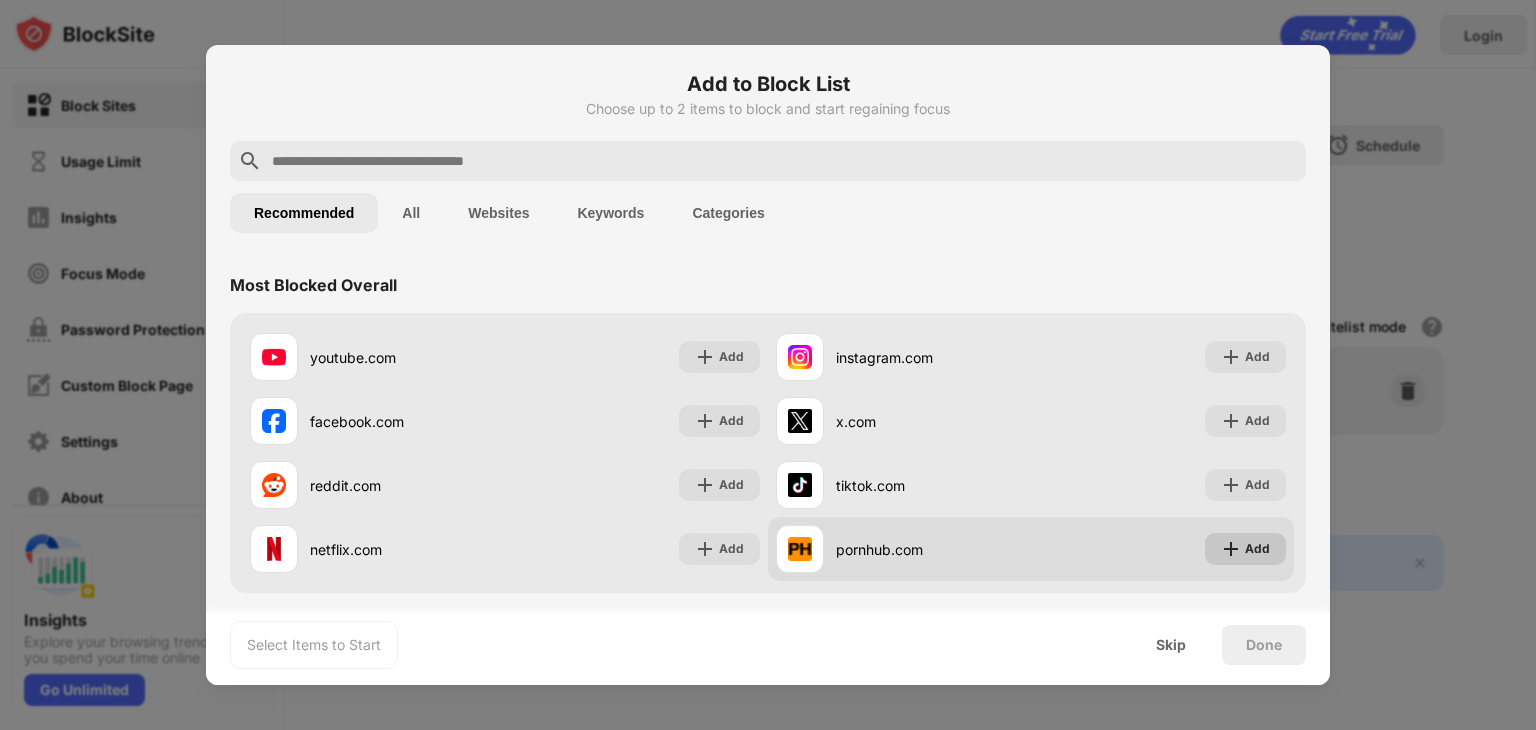 click on "Add" at bounding box center (1257, 549) 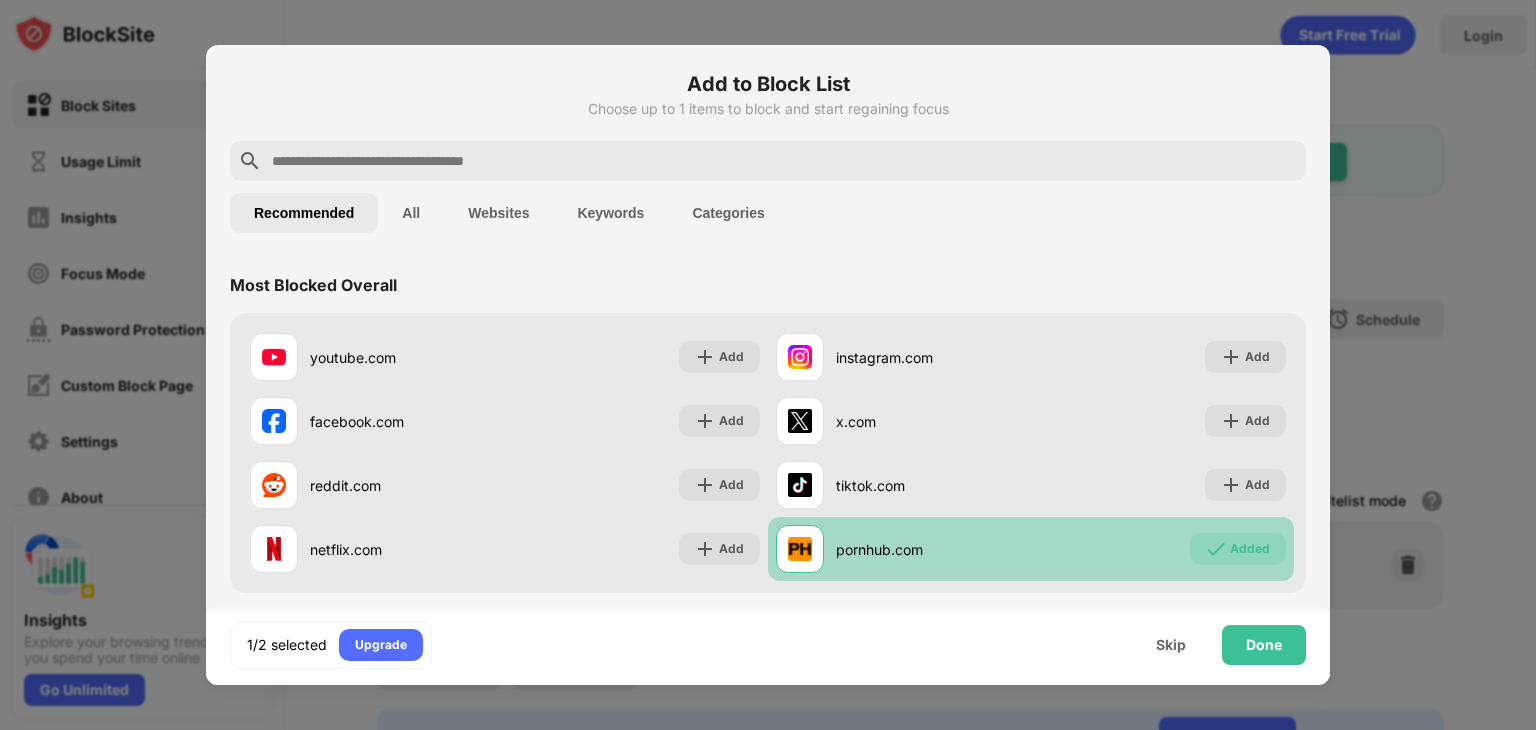 scroll, scrollTop: 0, scrollLeft: 0, axis: both 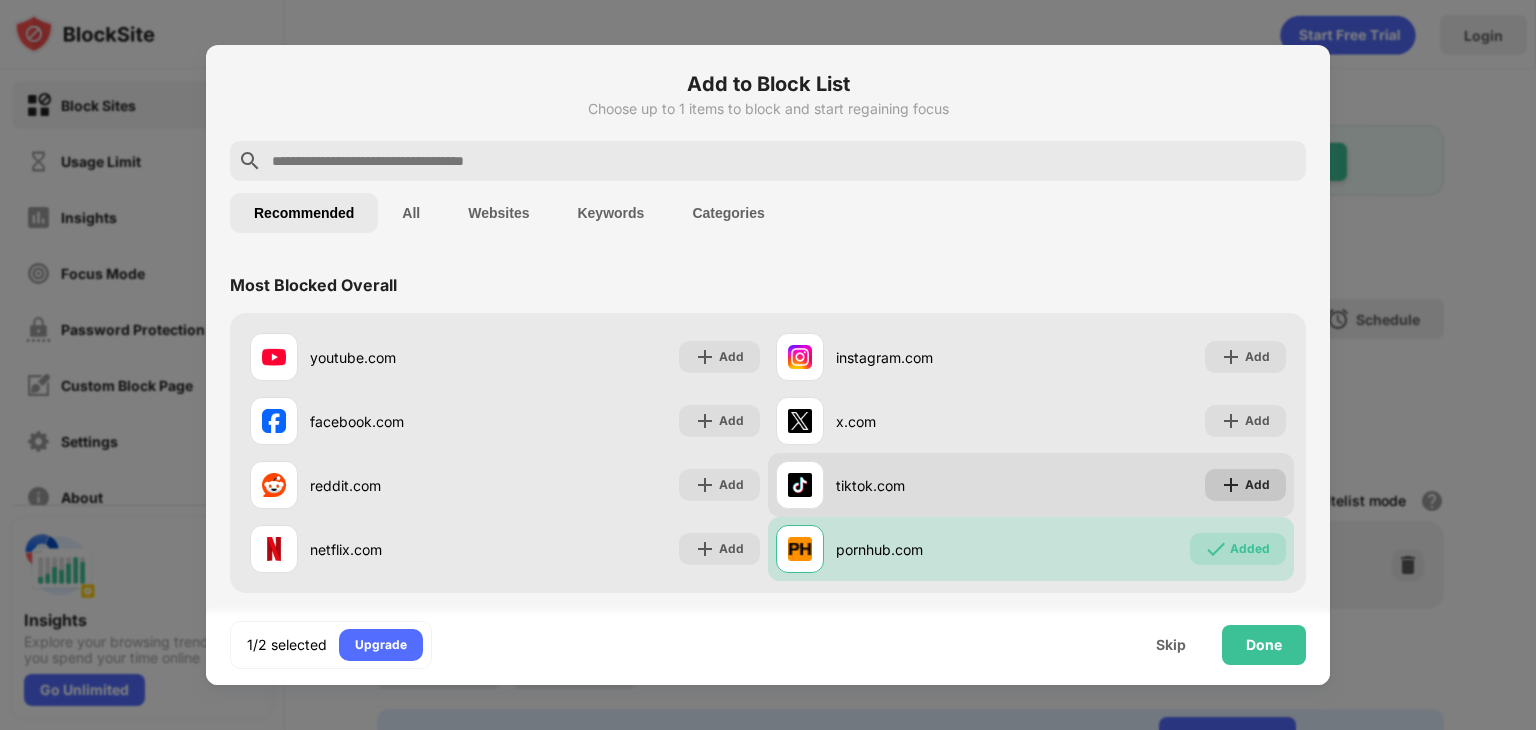 click on "Add" at bounding box center [1245, 485] 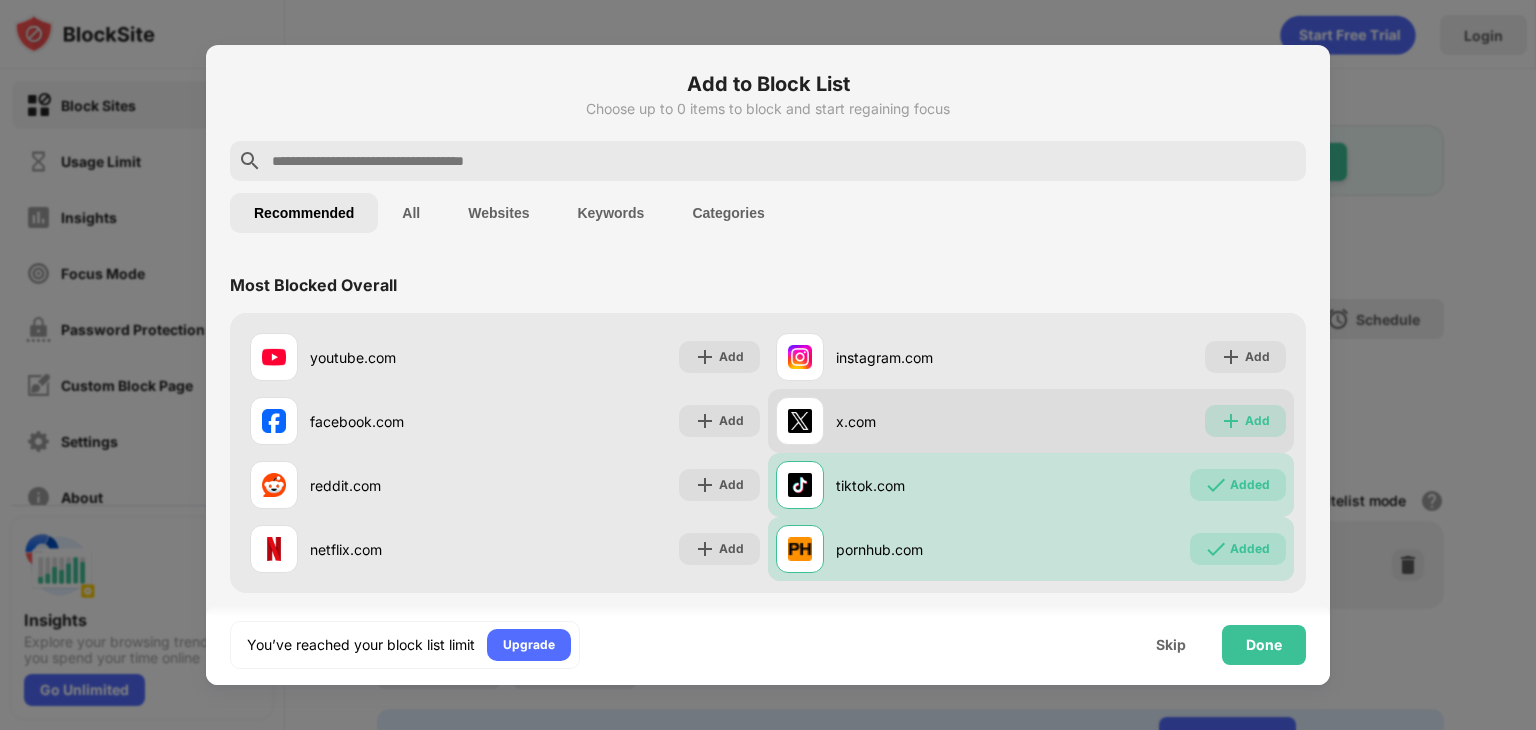 click on "Add" at bounding box center [1257, 421] 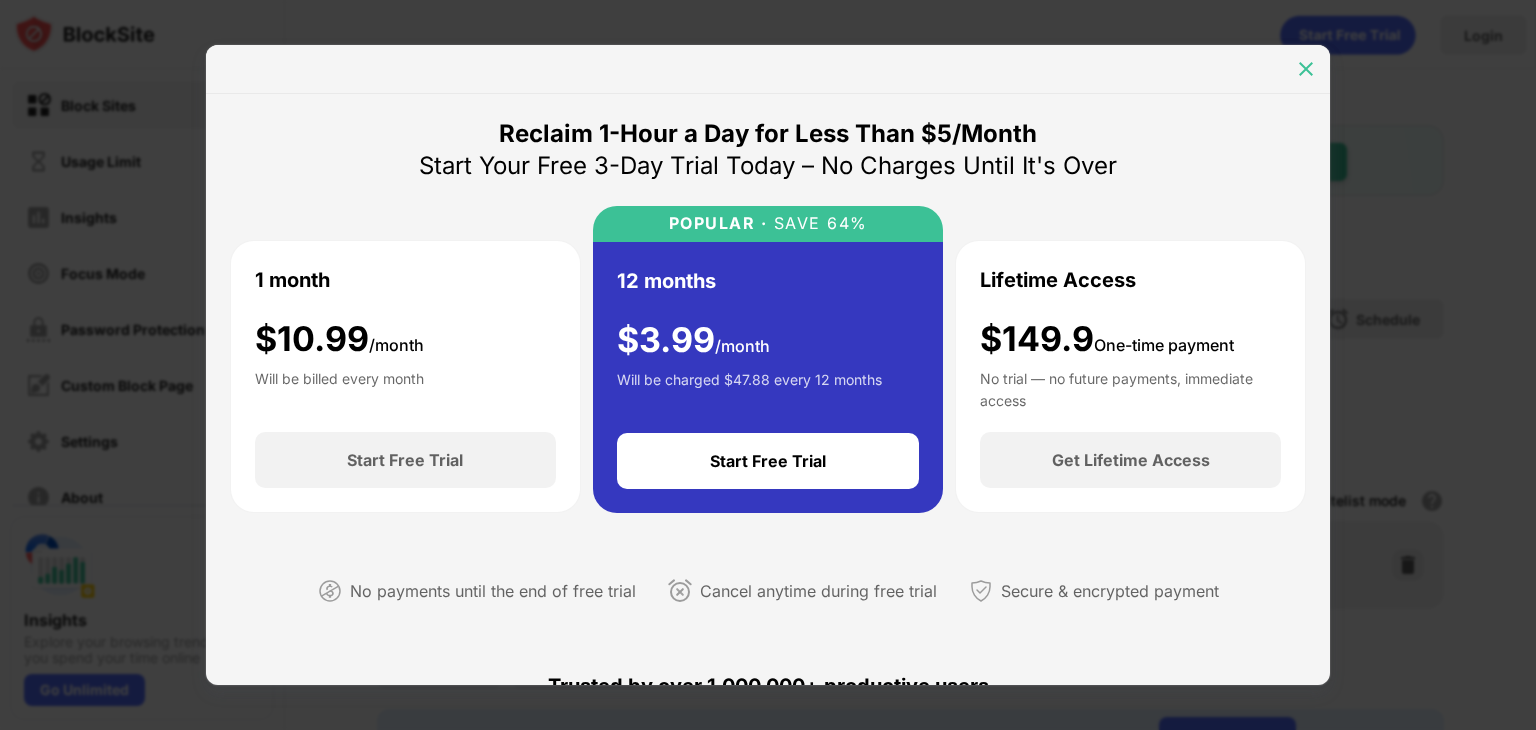 click at bounding box center (1306, 69) 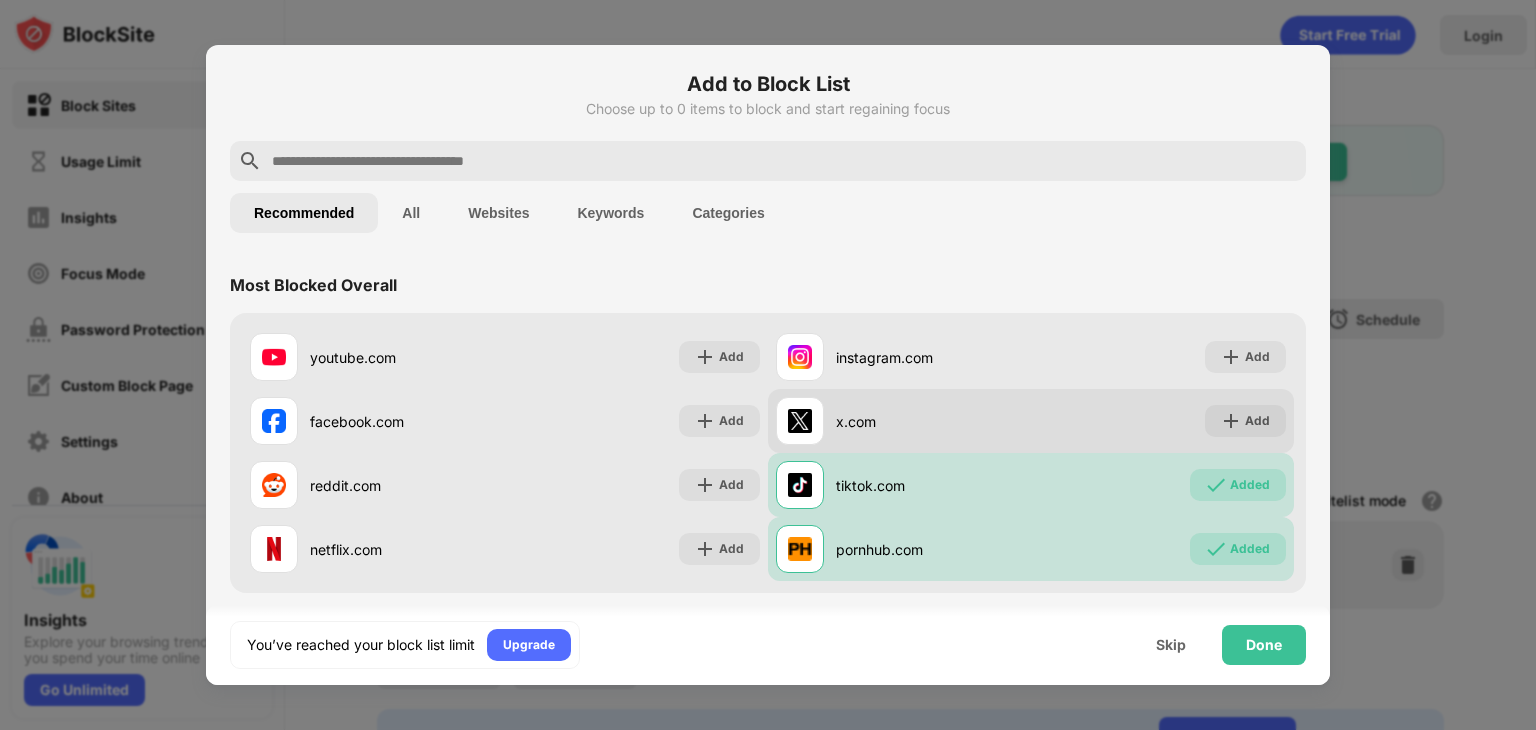 scroll, scrollTop: 0, scrollLeft: 0, axis: both 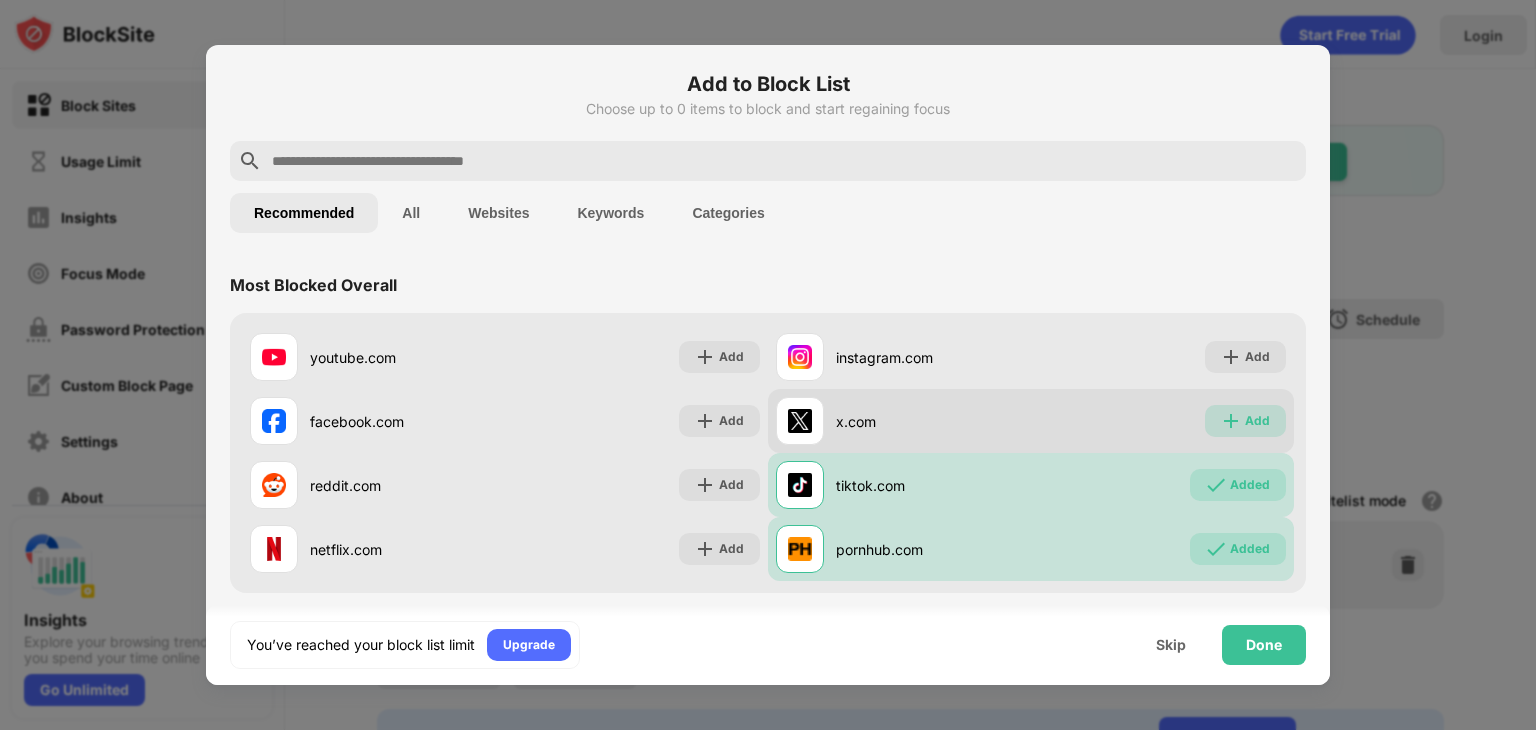 click on "Add" at bounding box center (1257, 421) 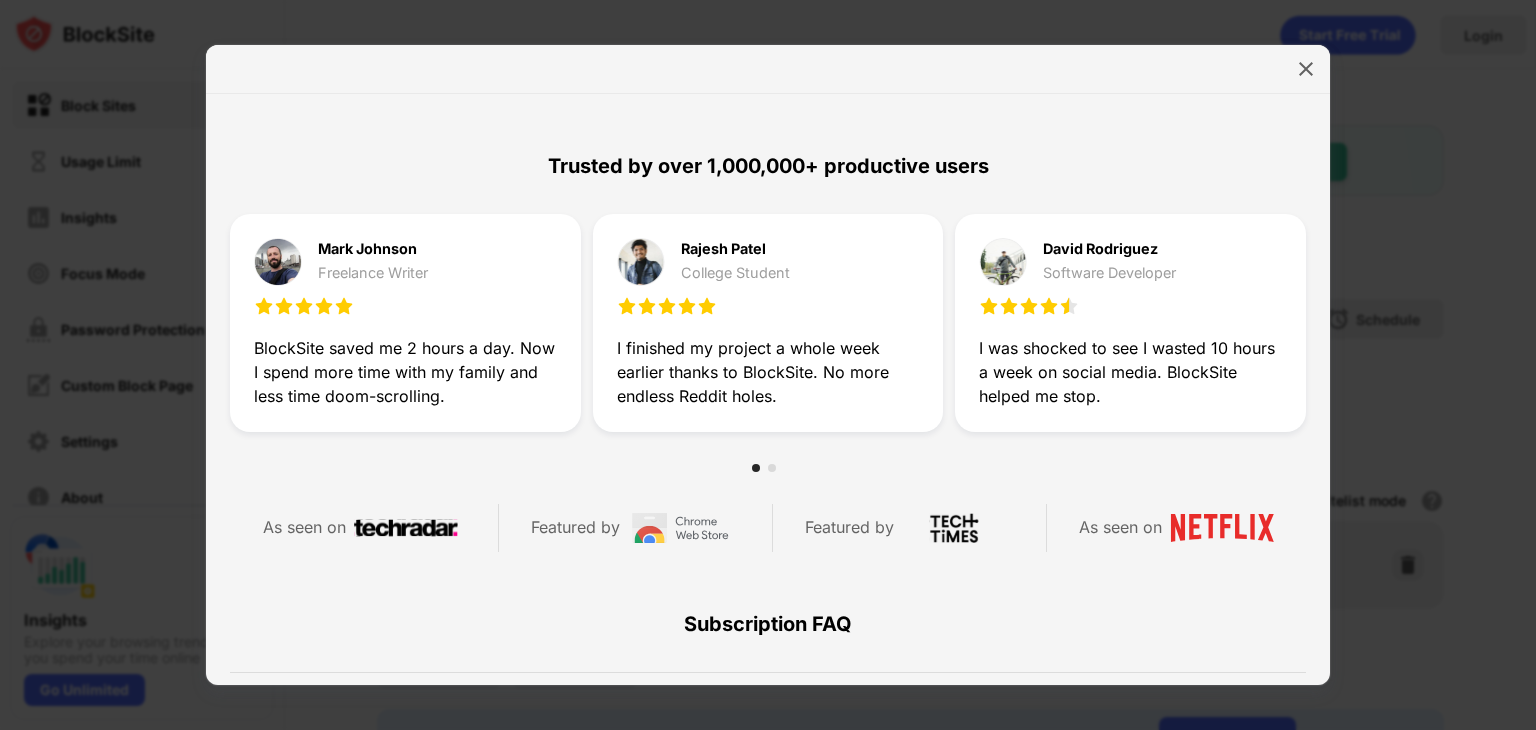 scroll, scrollTop: 526, scrollLeft: 0, axis: vertical 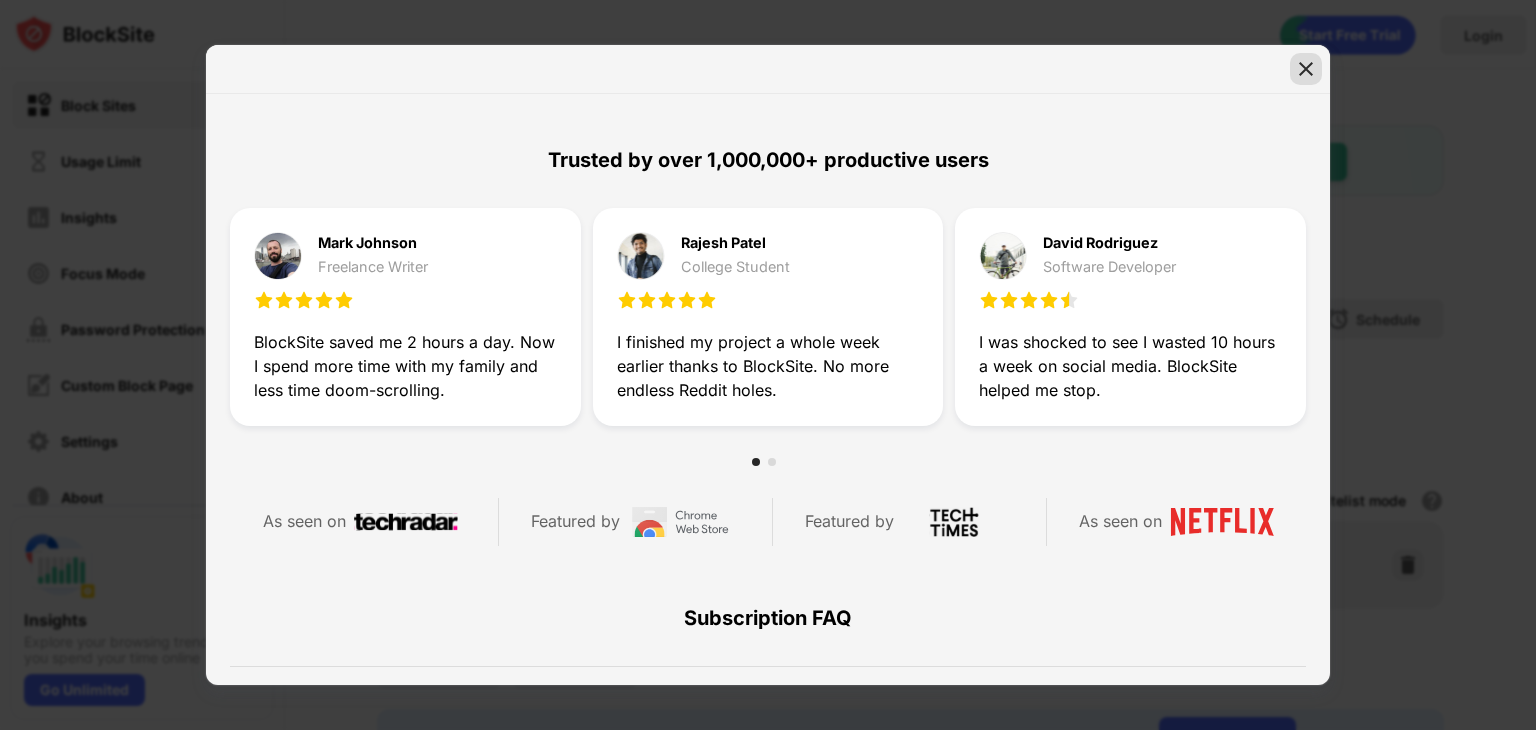 click at bounding box center (1306, 69) 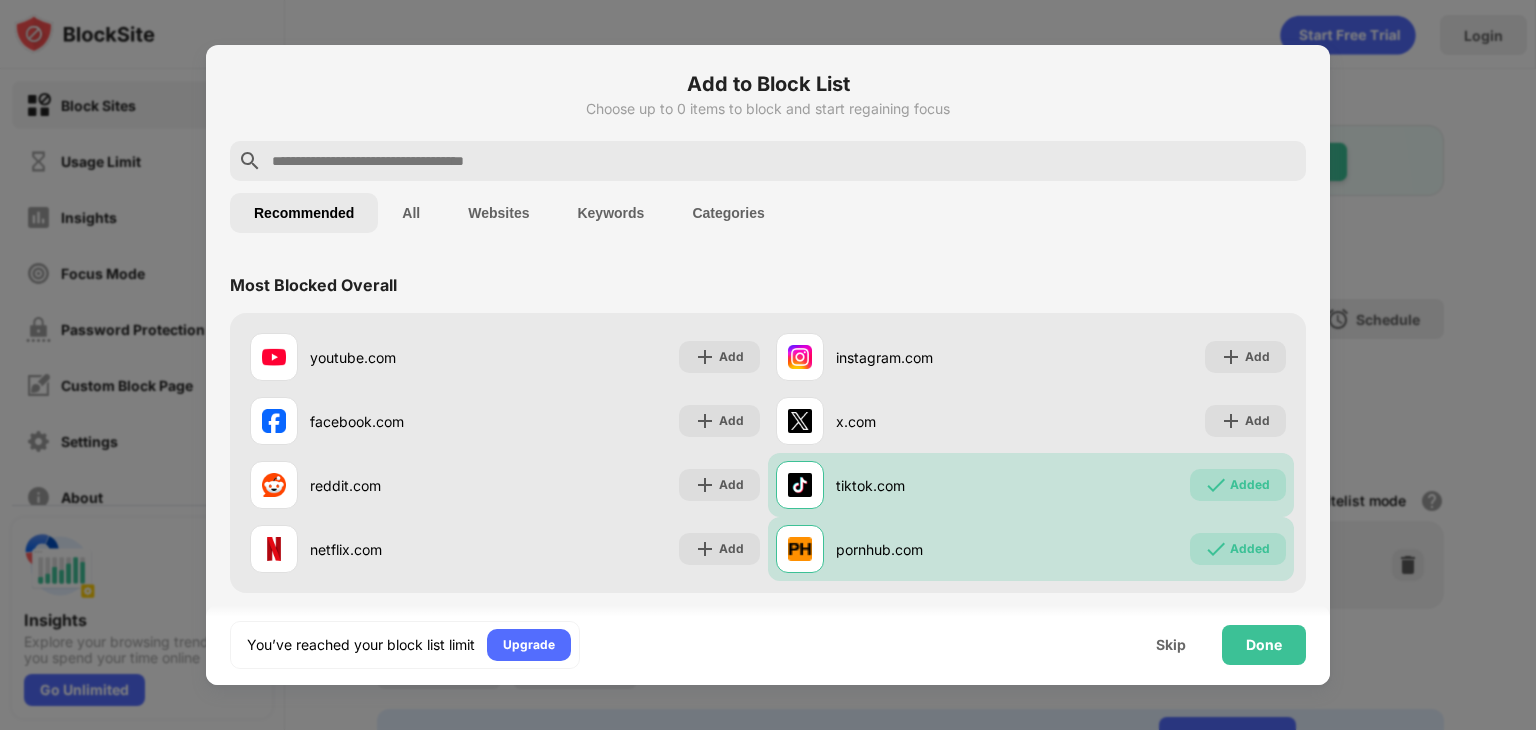 scroll, scrollTop: 0, scrollLeft: 0, axis: both 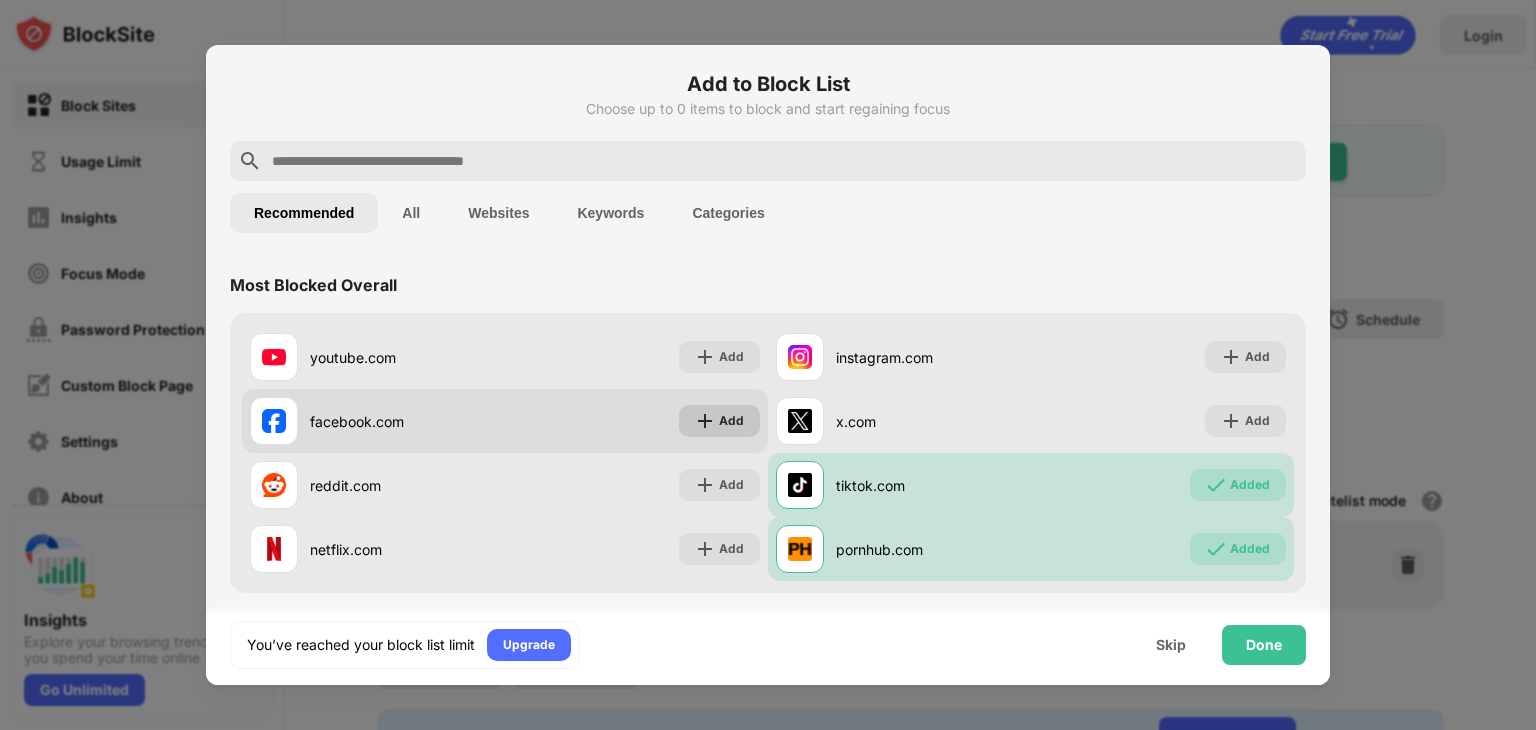 click on "Add" at bounding box center [731, 421] 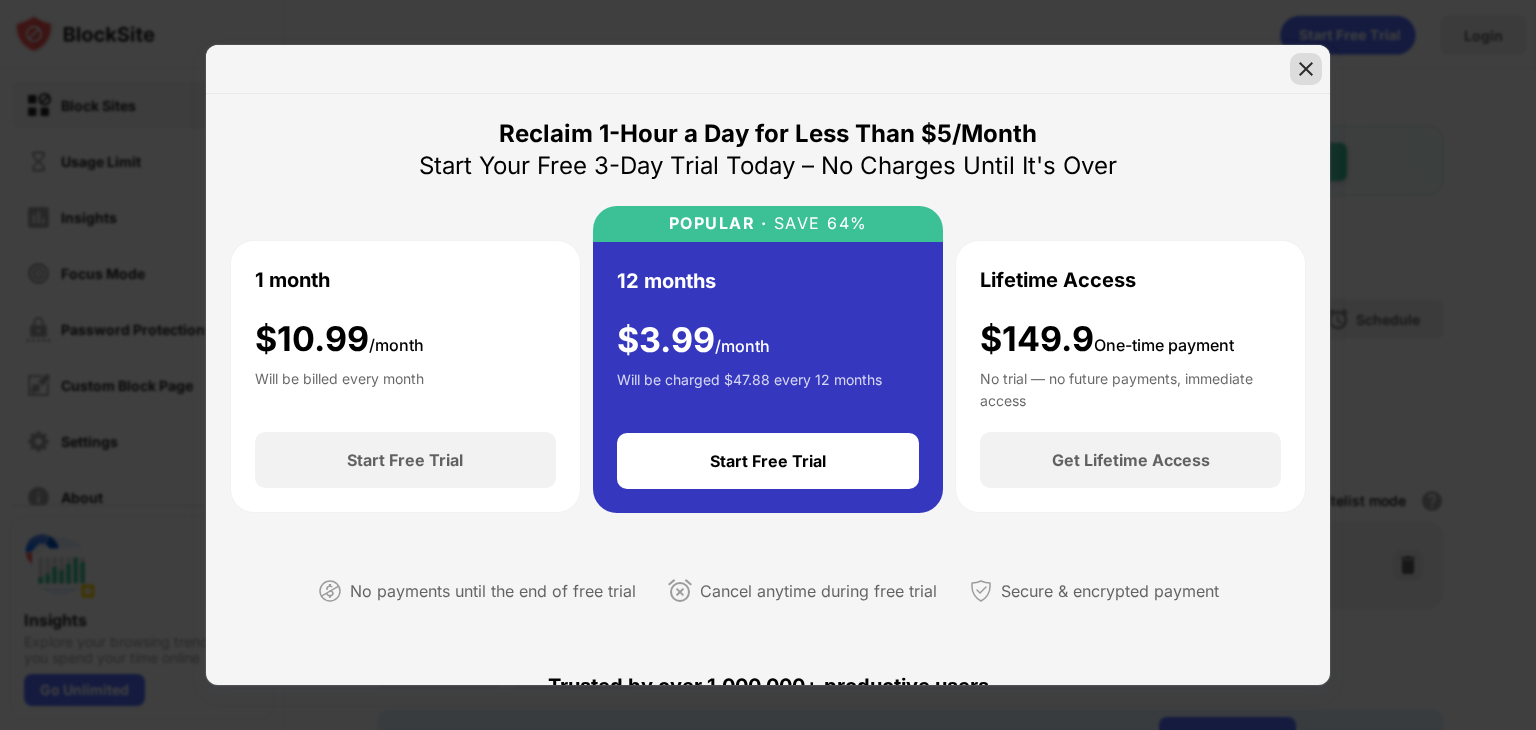 click at bounding box center [1306, 69] 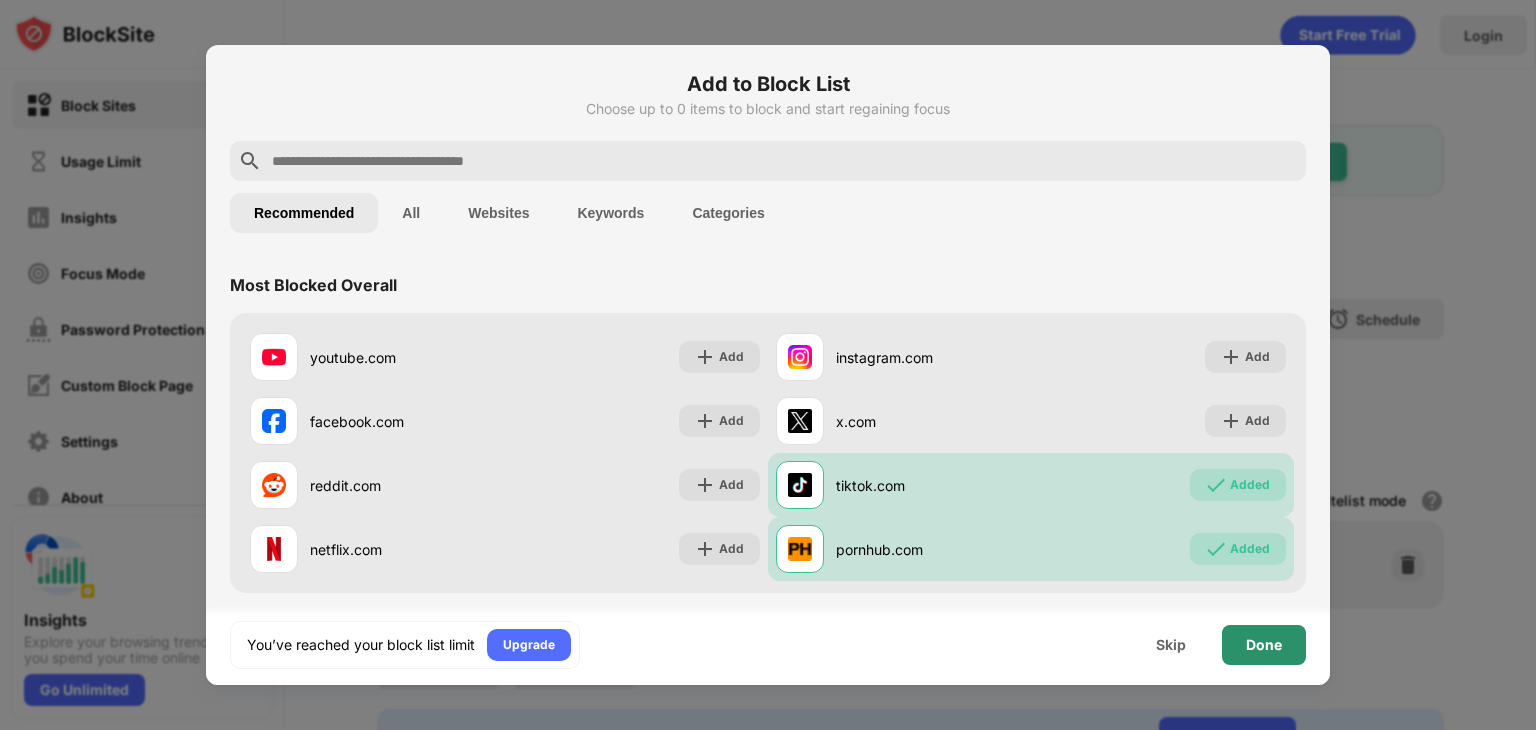 scroll, scrollTop: 0, scrollLeft: 0, axis: both 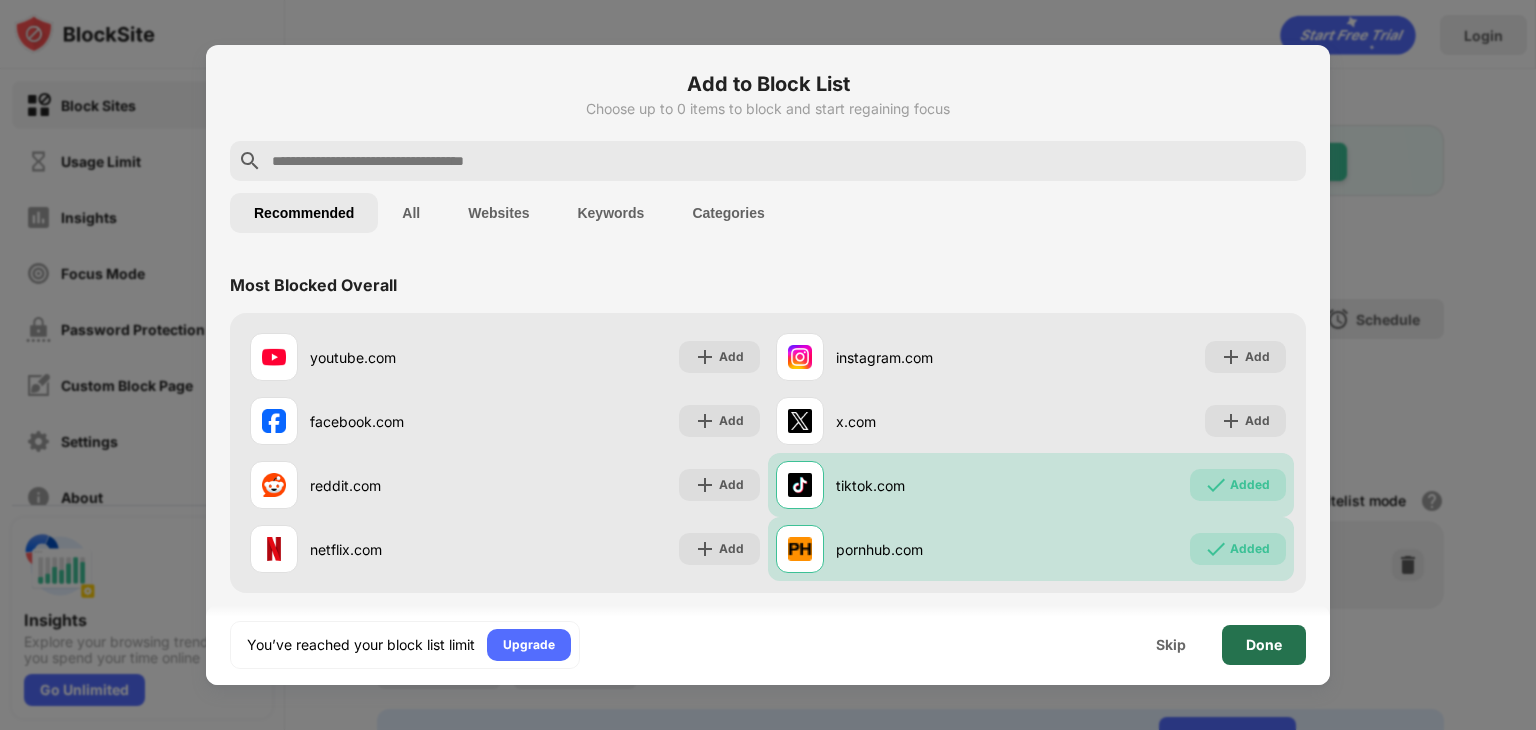click on "Done" at bounding box center [1264, 645] 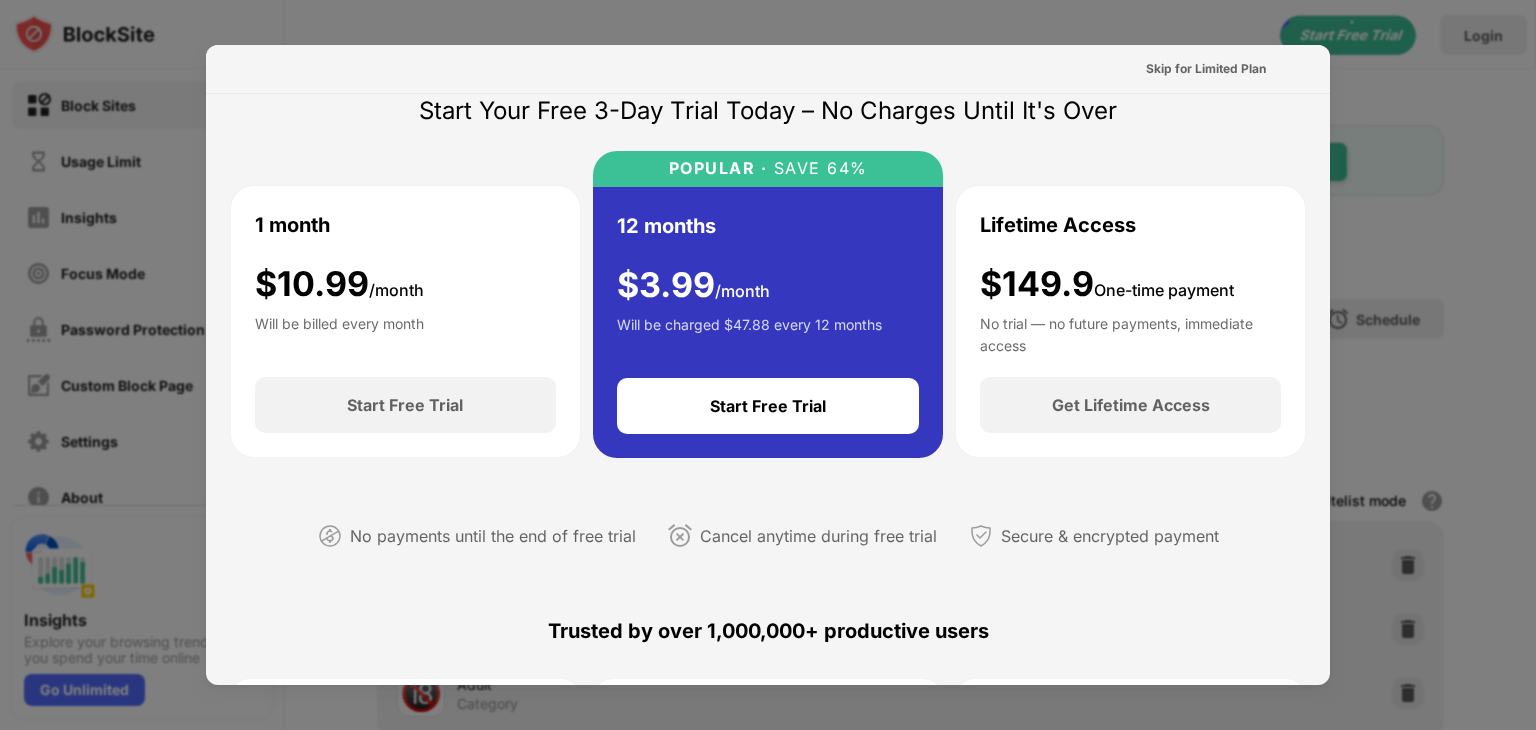 scroll, scrollTop: 0, scrollLeft: 0, axis: both 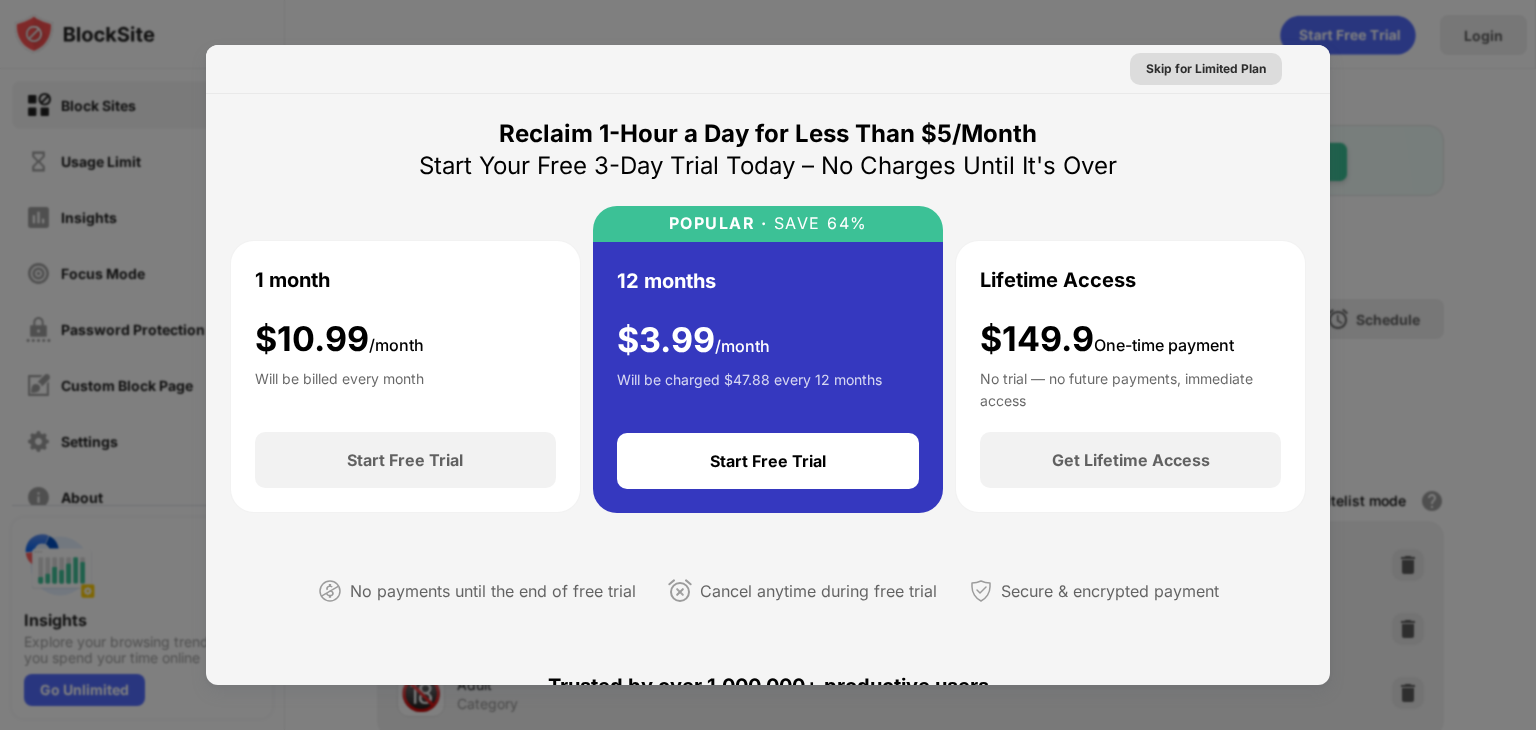 click on "Skip for Limited Plan" at bounding box center [1206, 69] 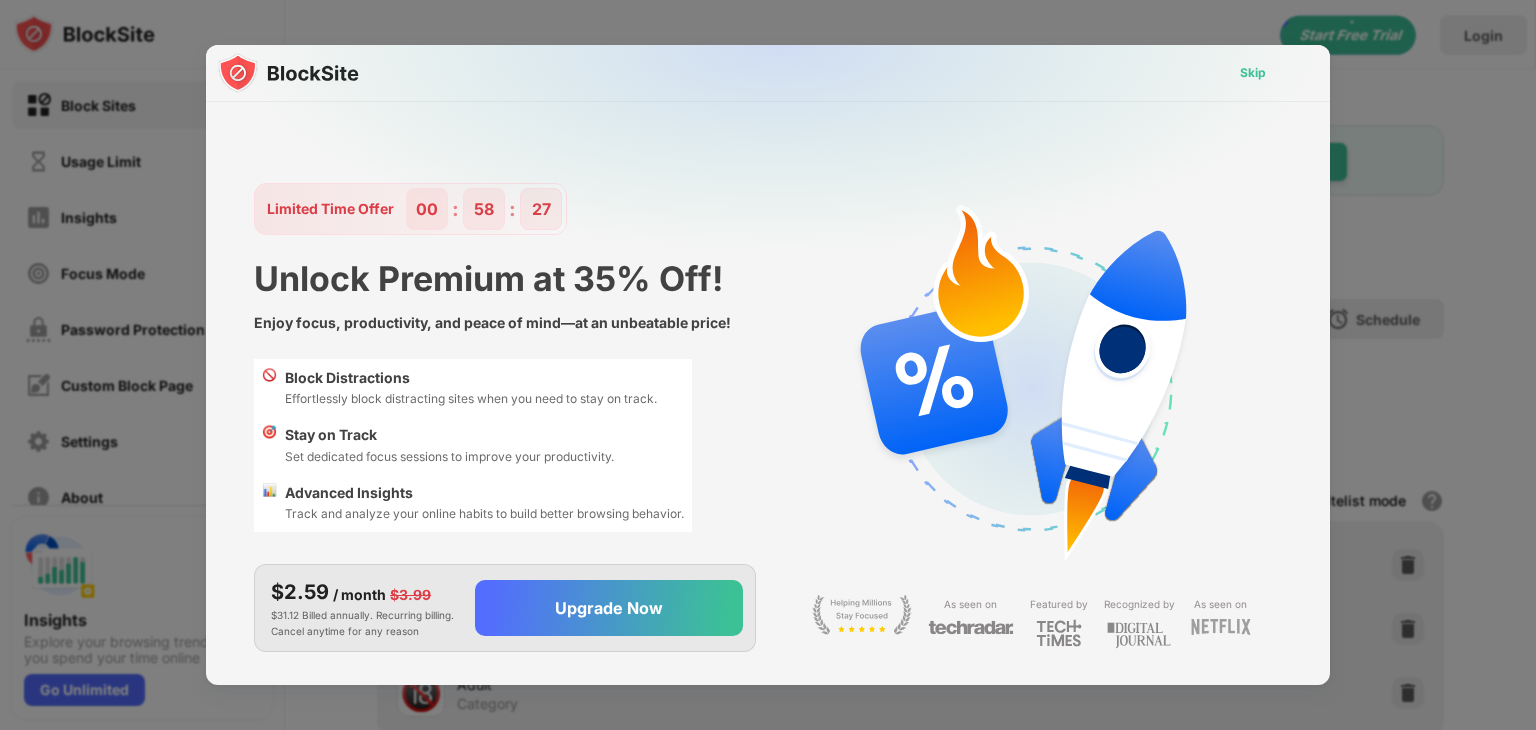 drag, startPoint x: 1264, startPoint y: 78, endPoint x: 1251, endPoint y: 87, distance: 15.811388 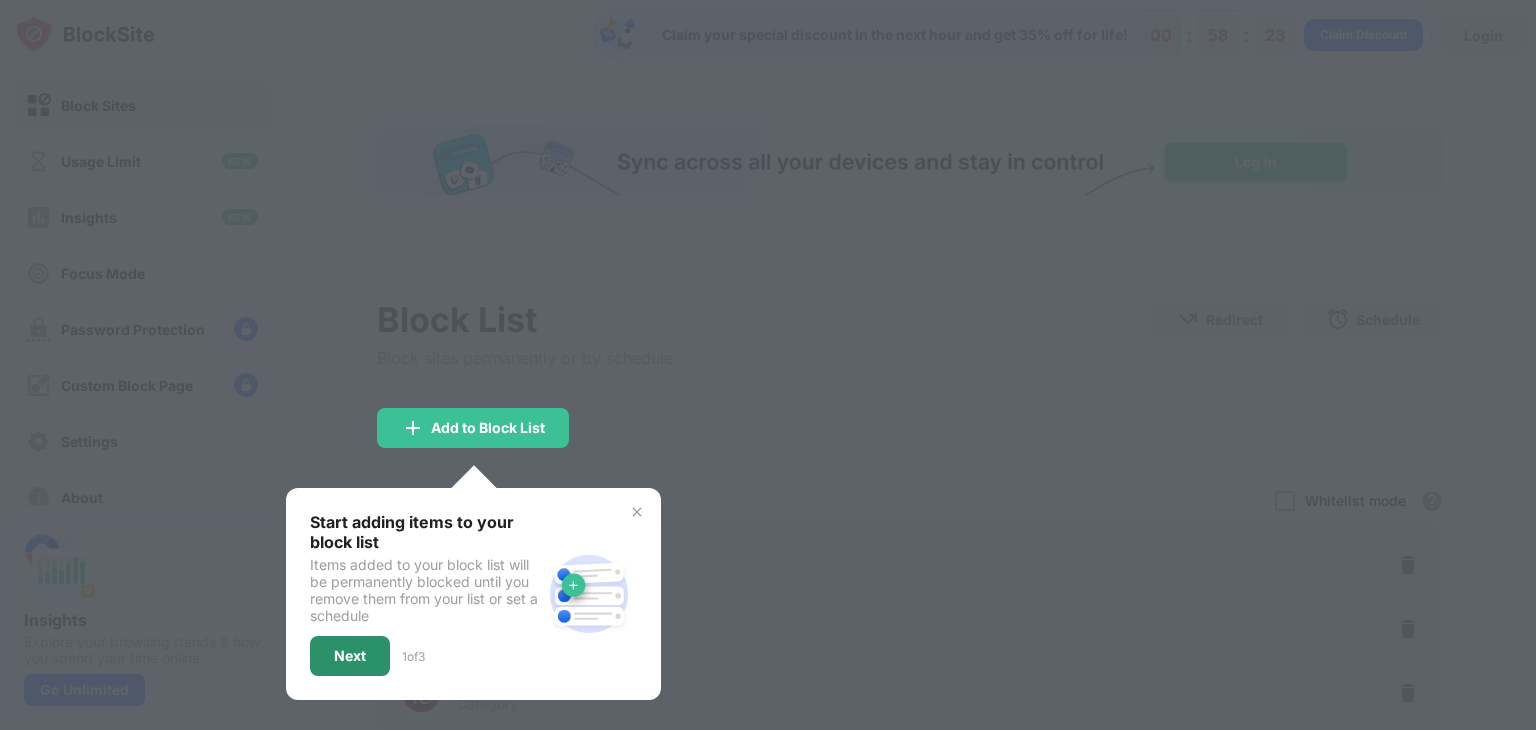 click on "Next" at bounding box center [350, 656] 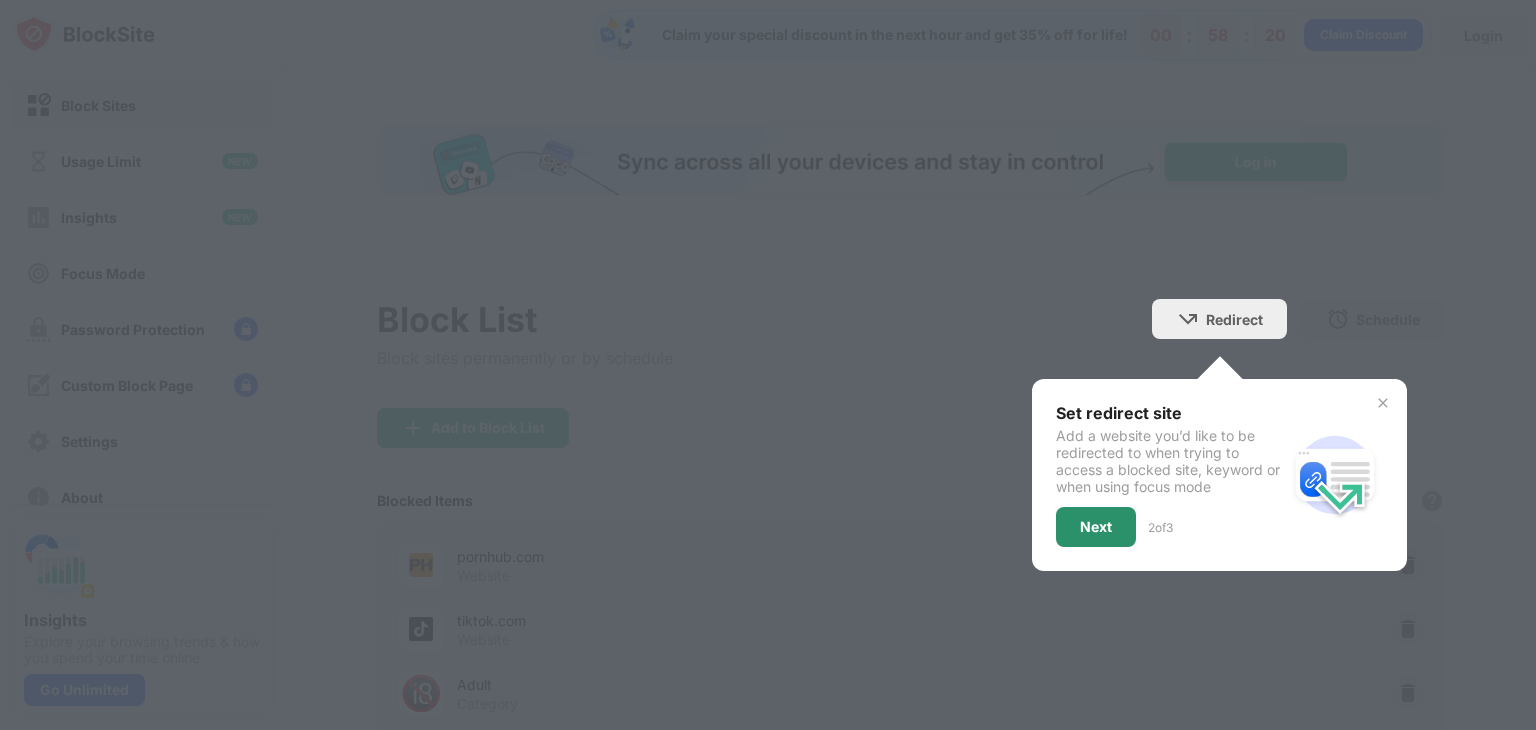 scroll, scrollTop: 0, scrollLeft: 0, axis: both 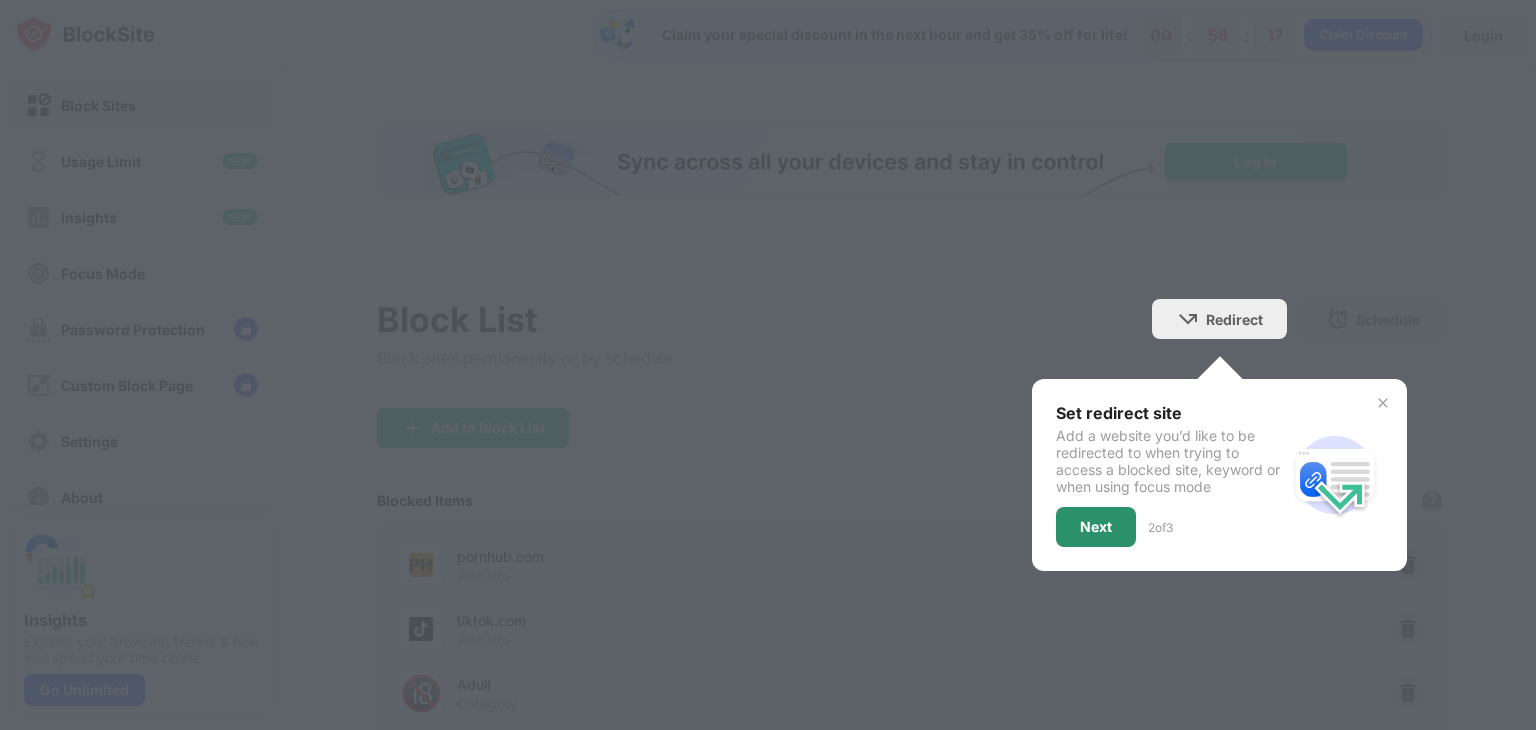 click on "Next" at bounding box center (1096, 527) 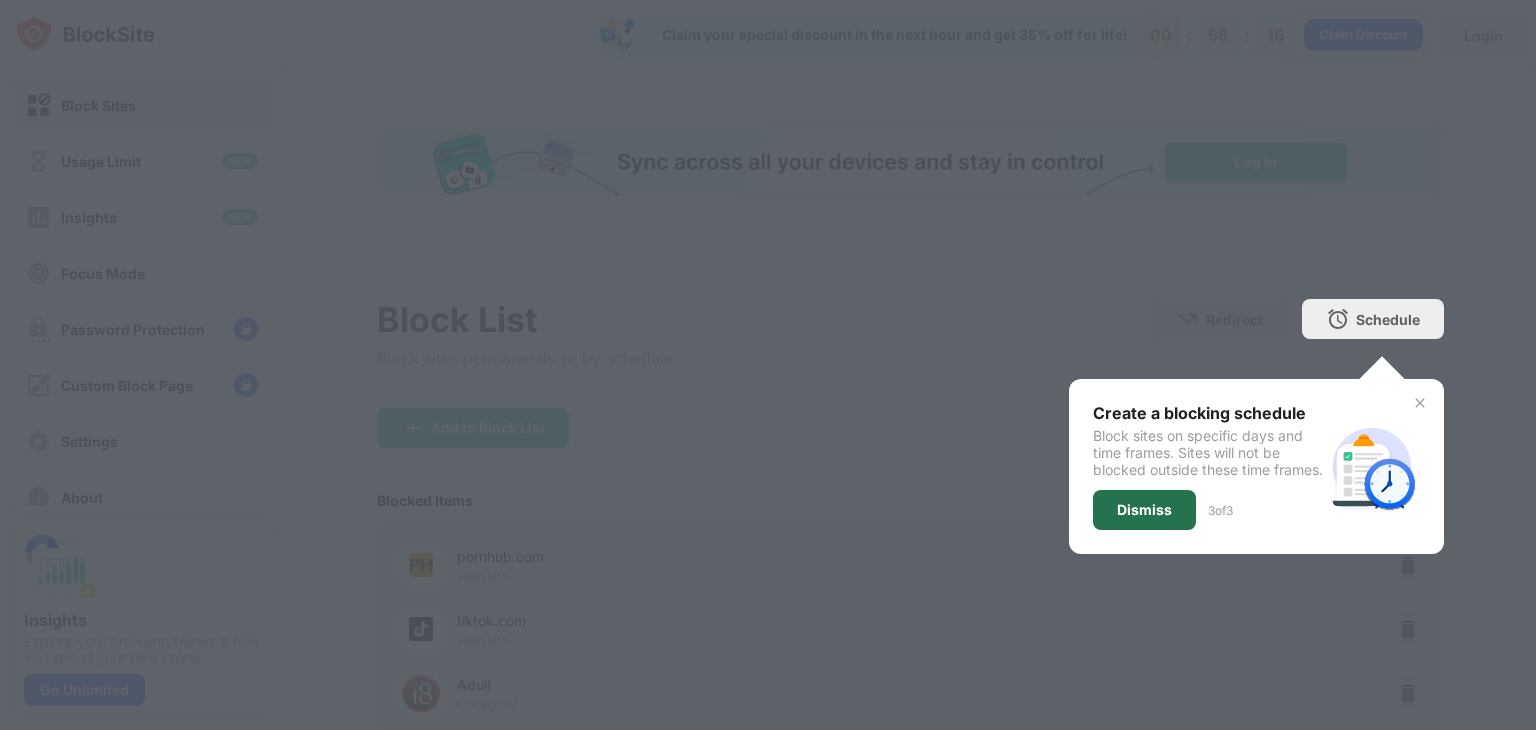 click on "Dismiss" at bounding box center (1144, 510) 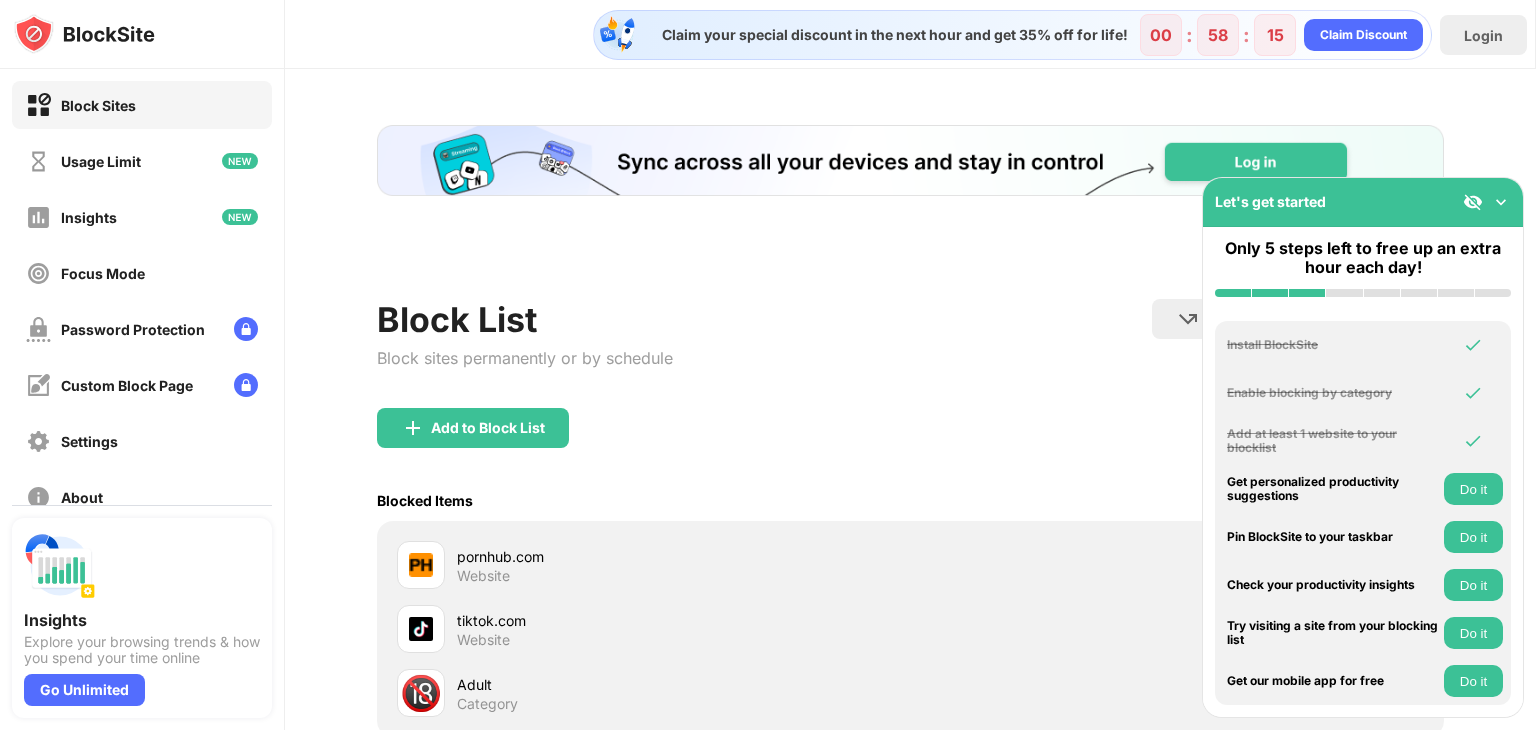 scroll, scrollTop: 0, scrollLeft: 0, axis: both 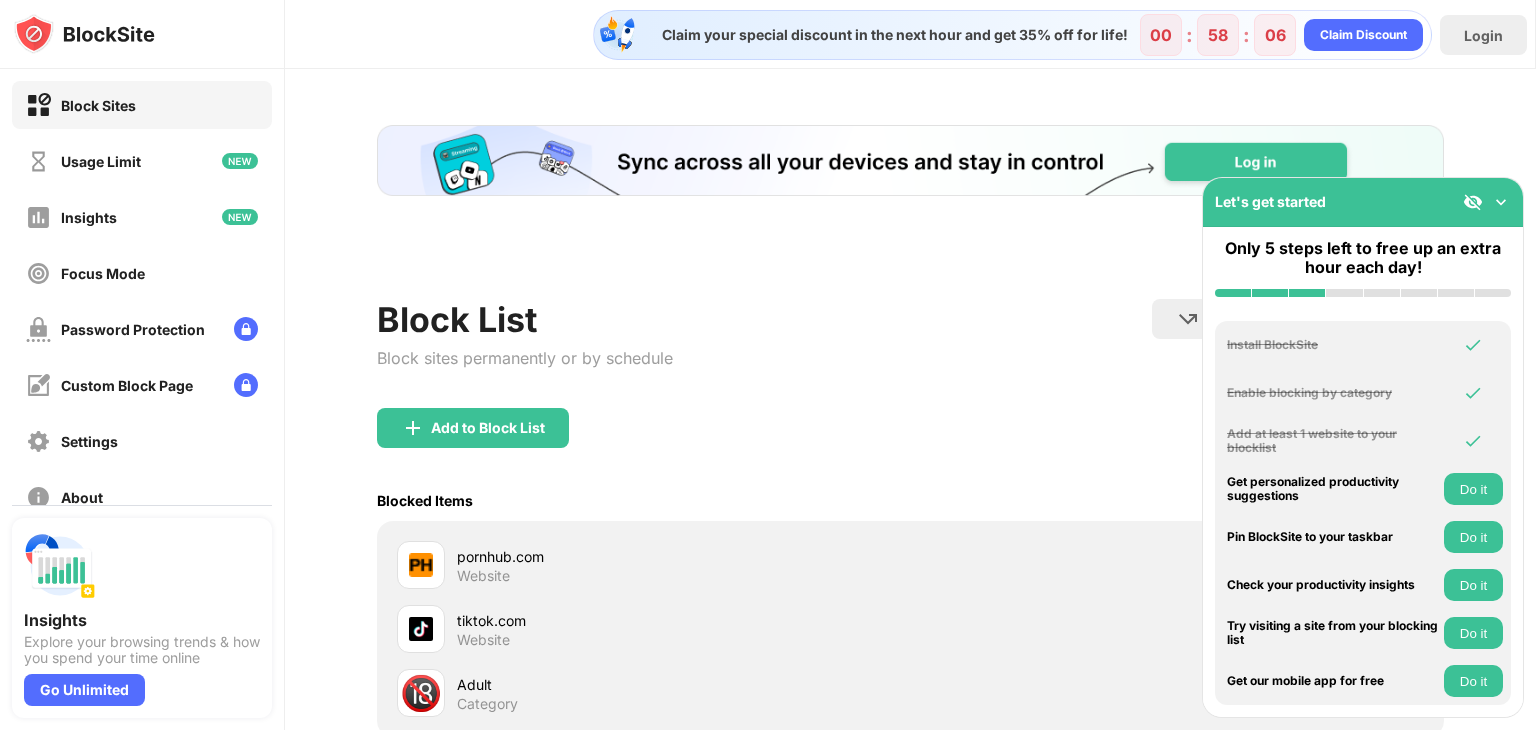 click at bounding box center [1501, 202] 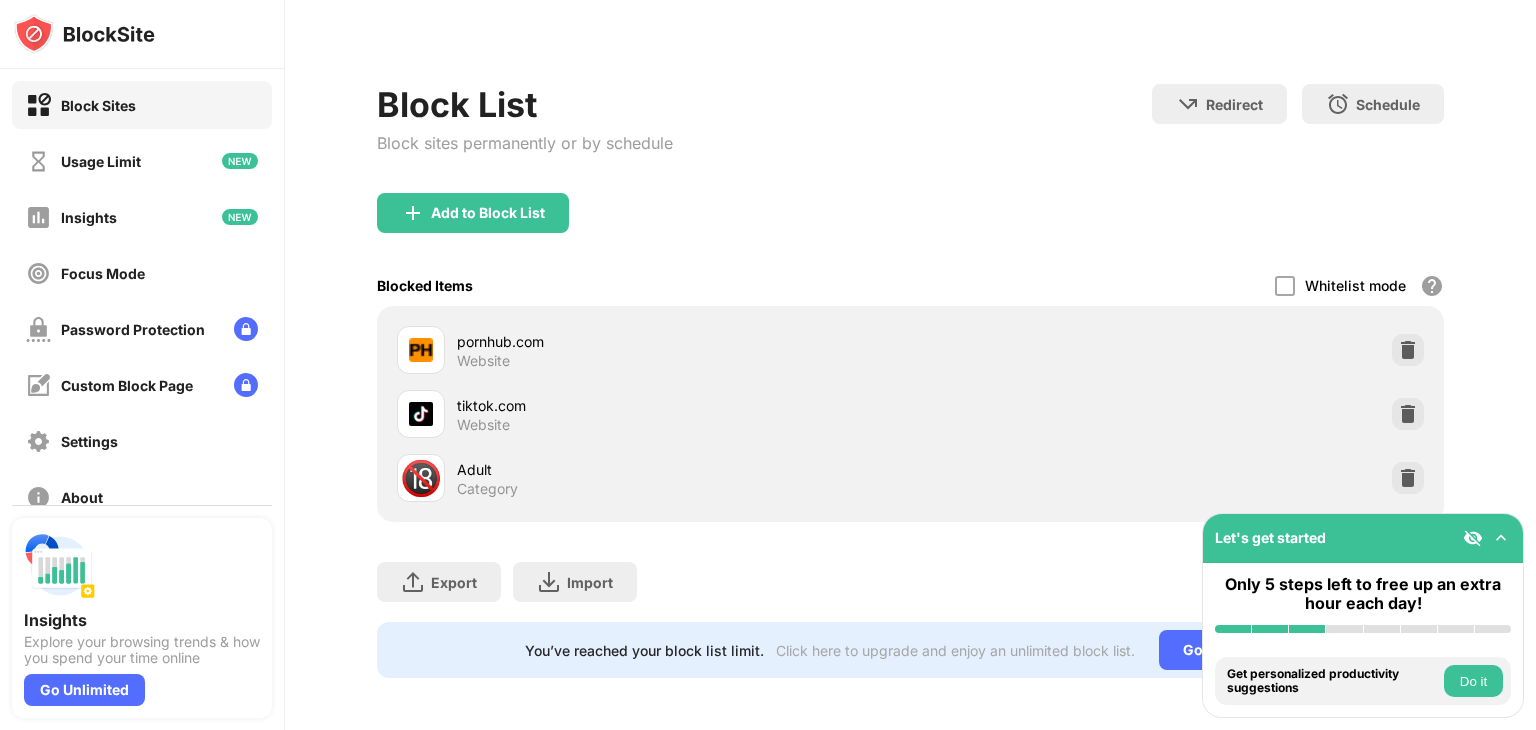 scroll, scrollTop: 218, scrollLeft: 0, axis: vertical 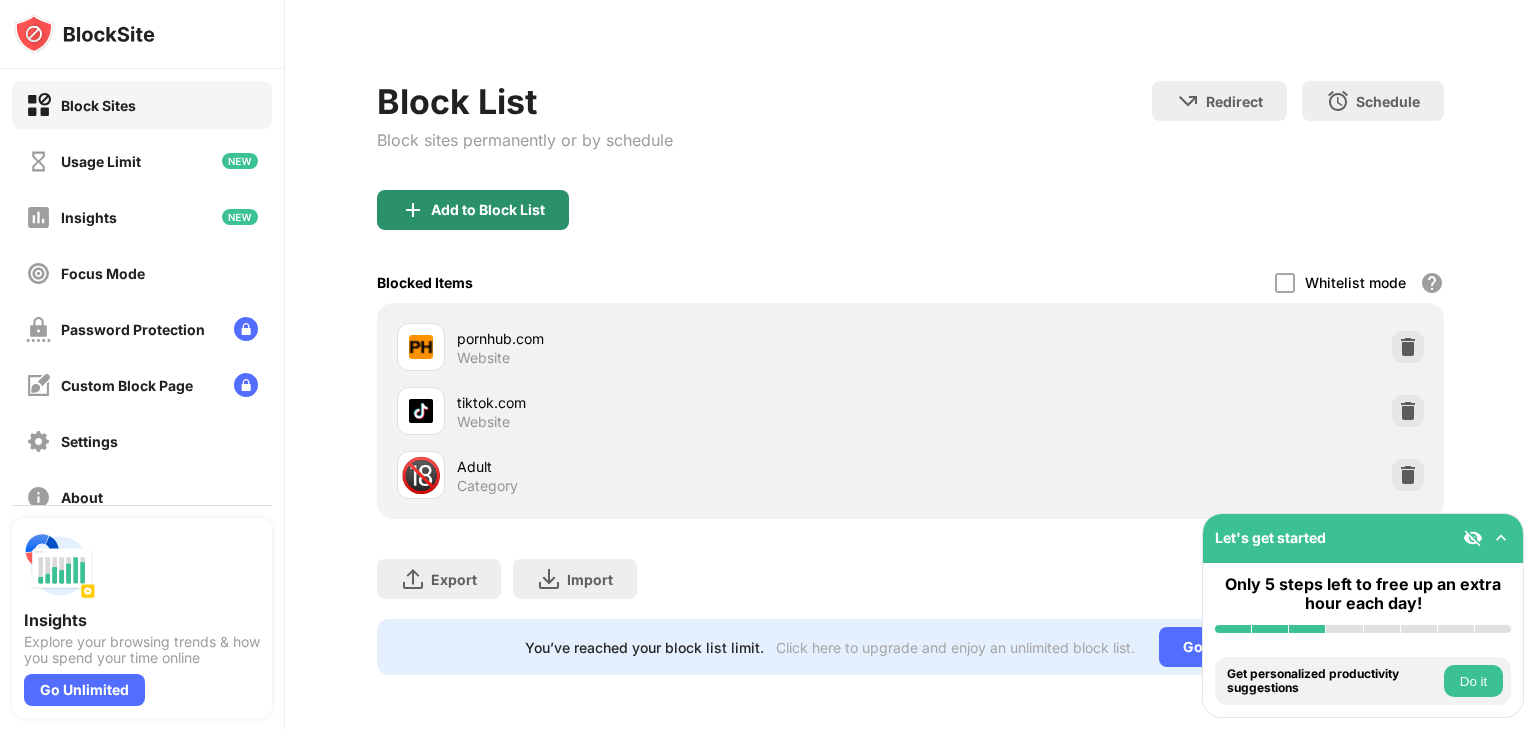 click on "Add to Block List" at bounding box center [488, 210] 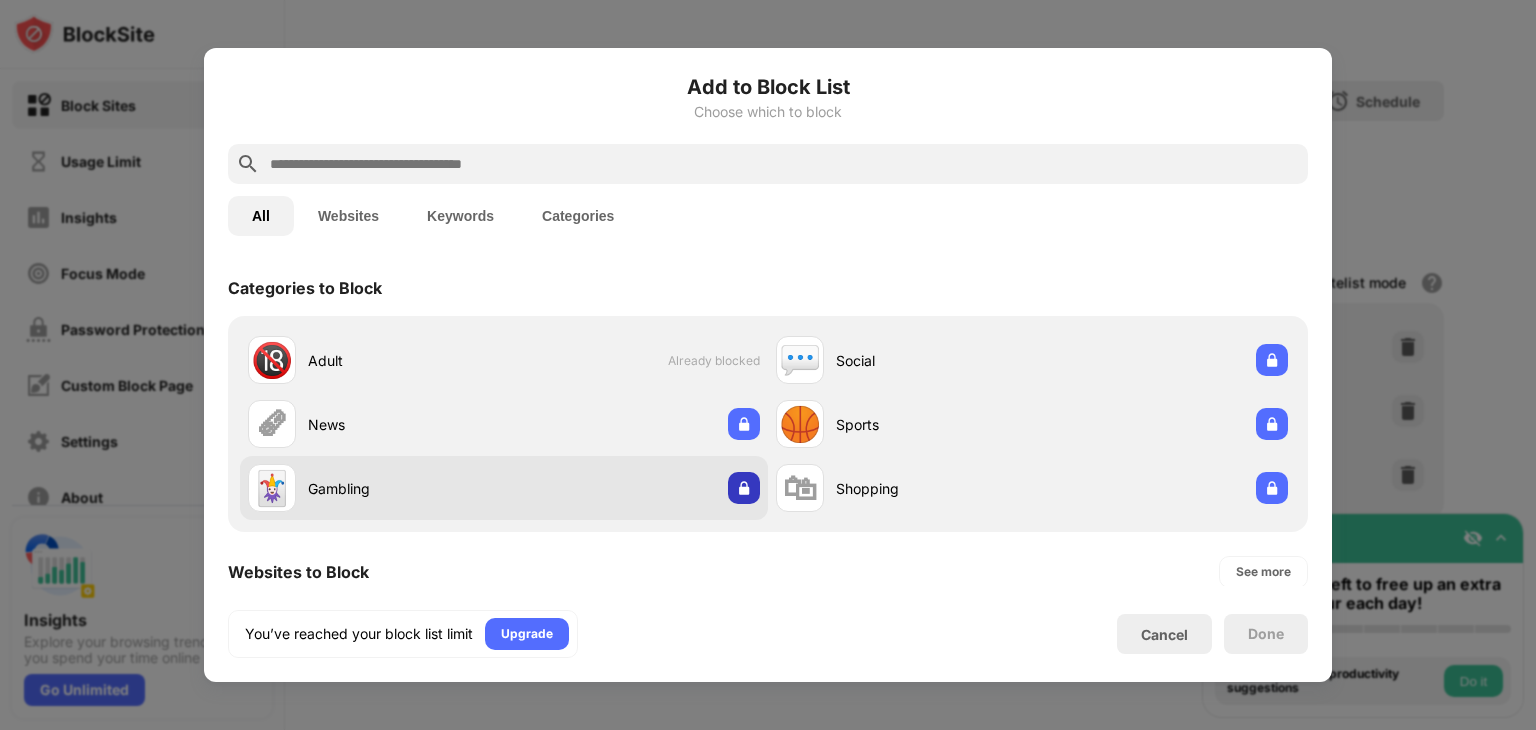 click at bounding box center [744, 488] 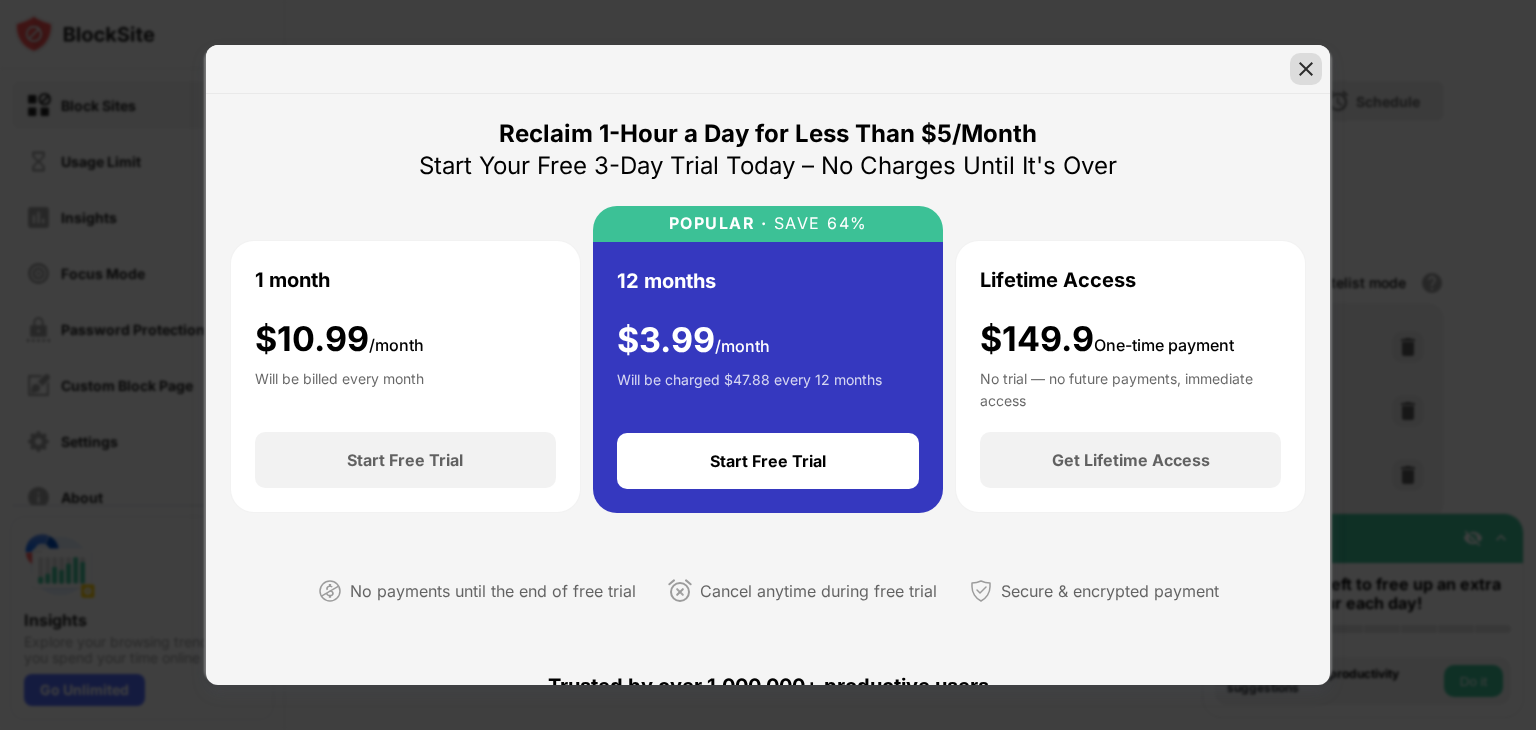 click at bounding box center (1306, 69) 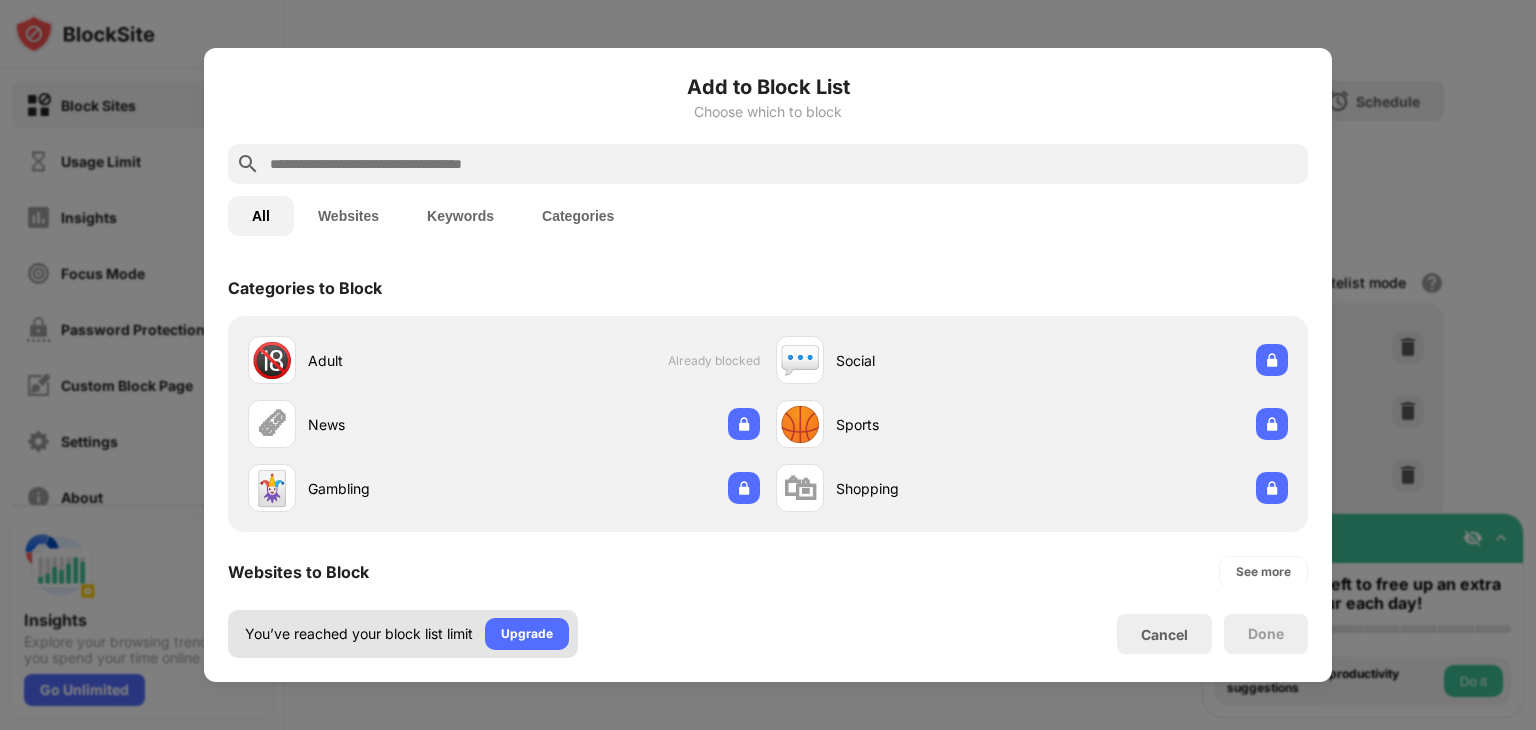 scroll, scrollTop: 0, scrollLeft: 0, axis: both 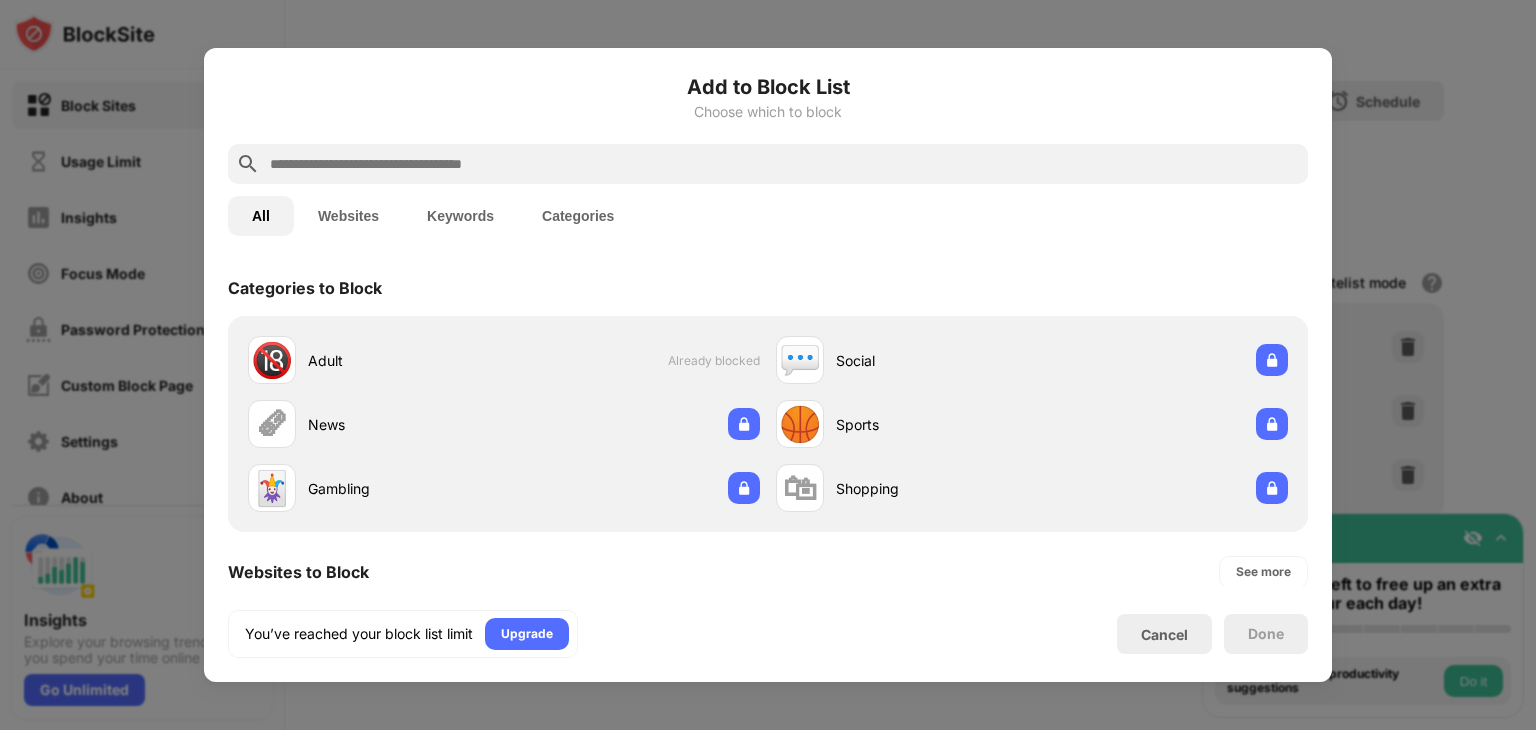 click on "Websites" at bounding box center (348, 216) 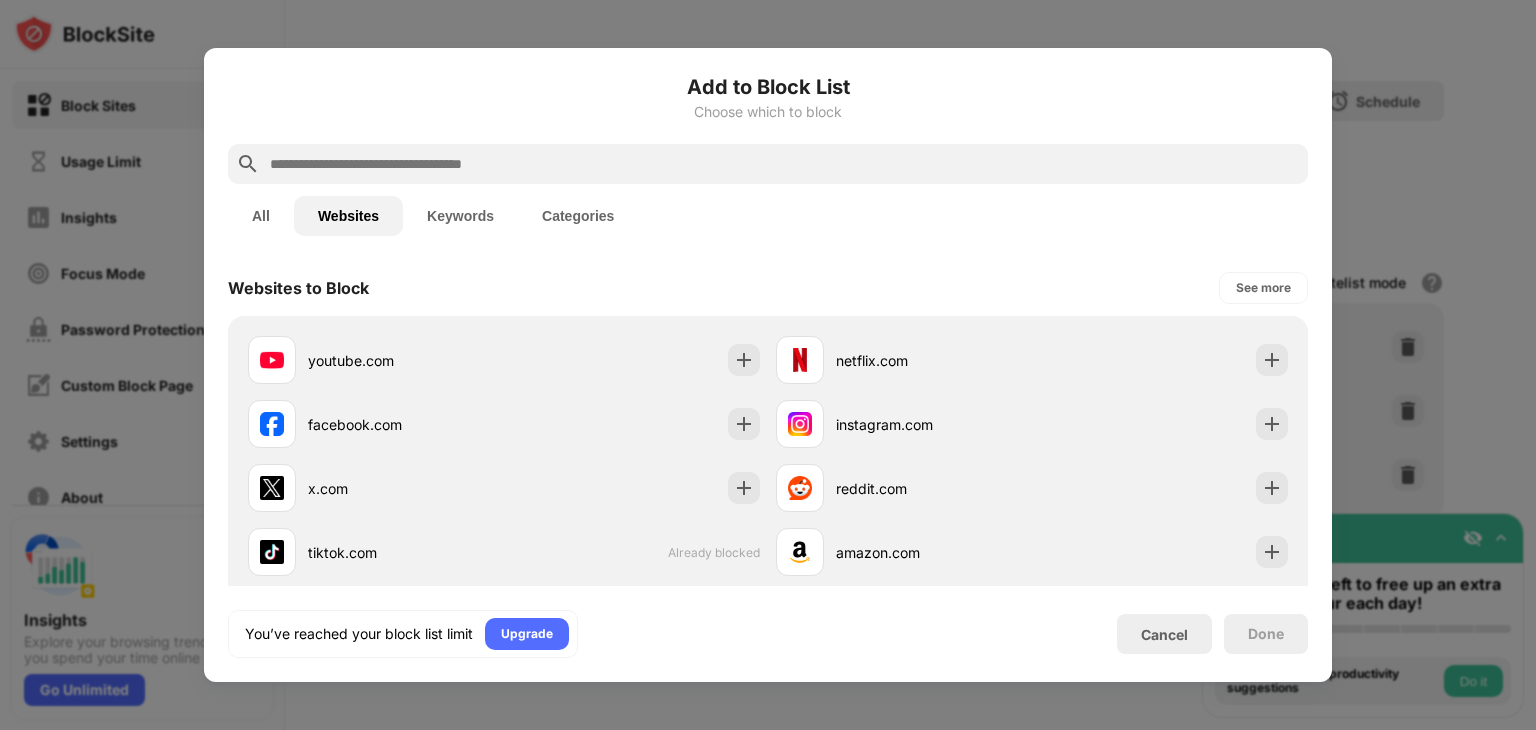 click on "All" at bounding box center [261, 216] 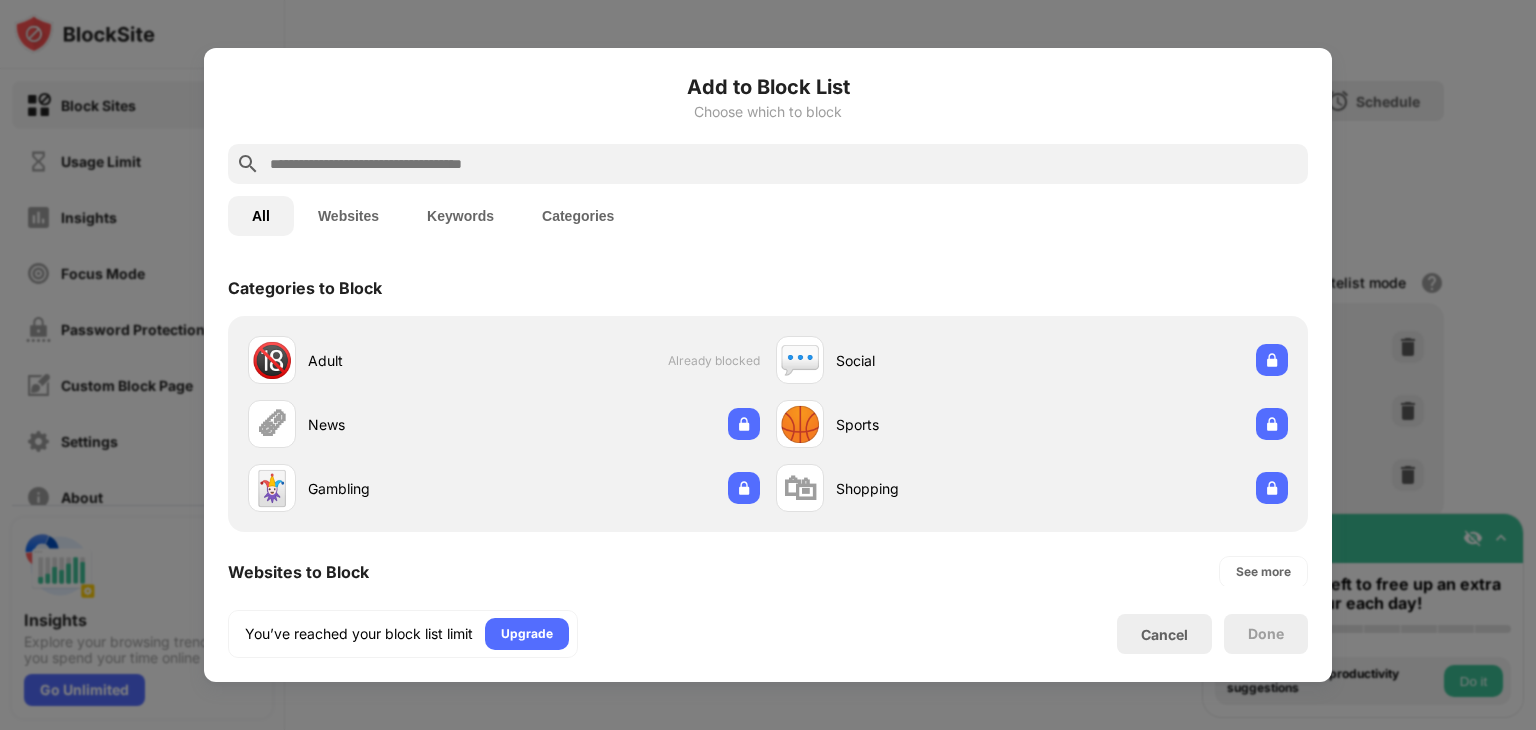 click on "Websites" at bounding box center (348, 216) 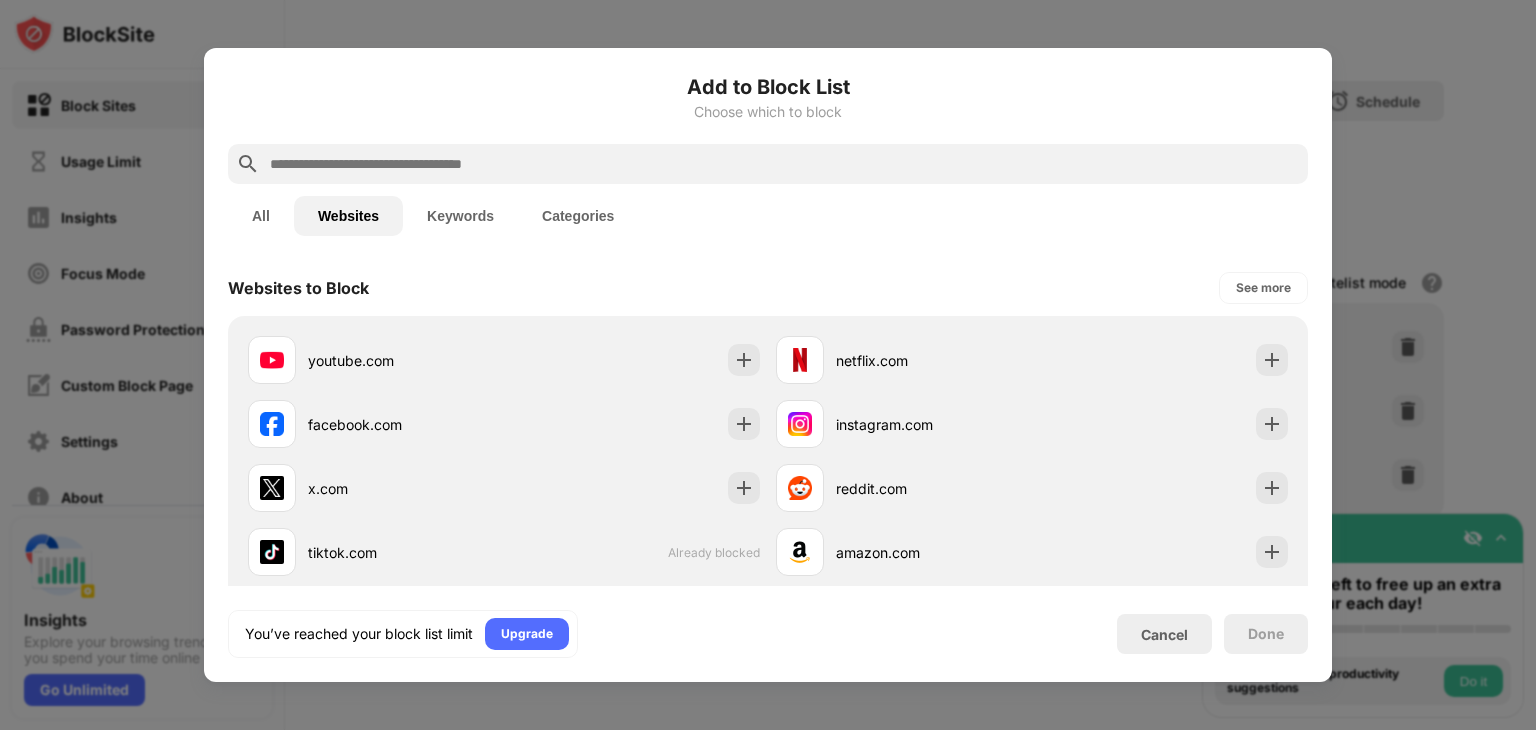 click on "All" at bounding box center [261, 216] 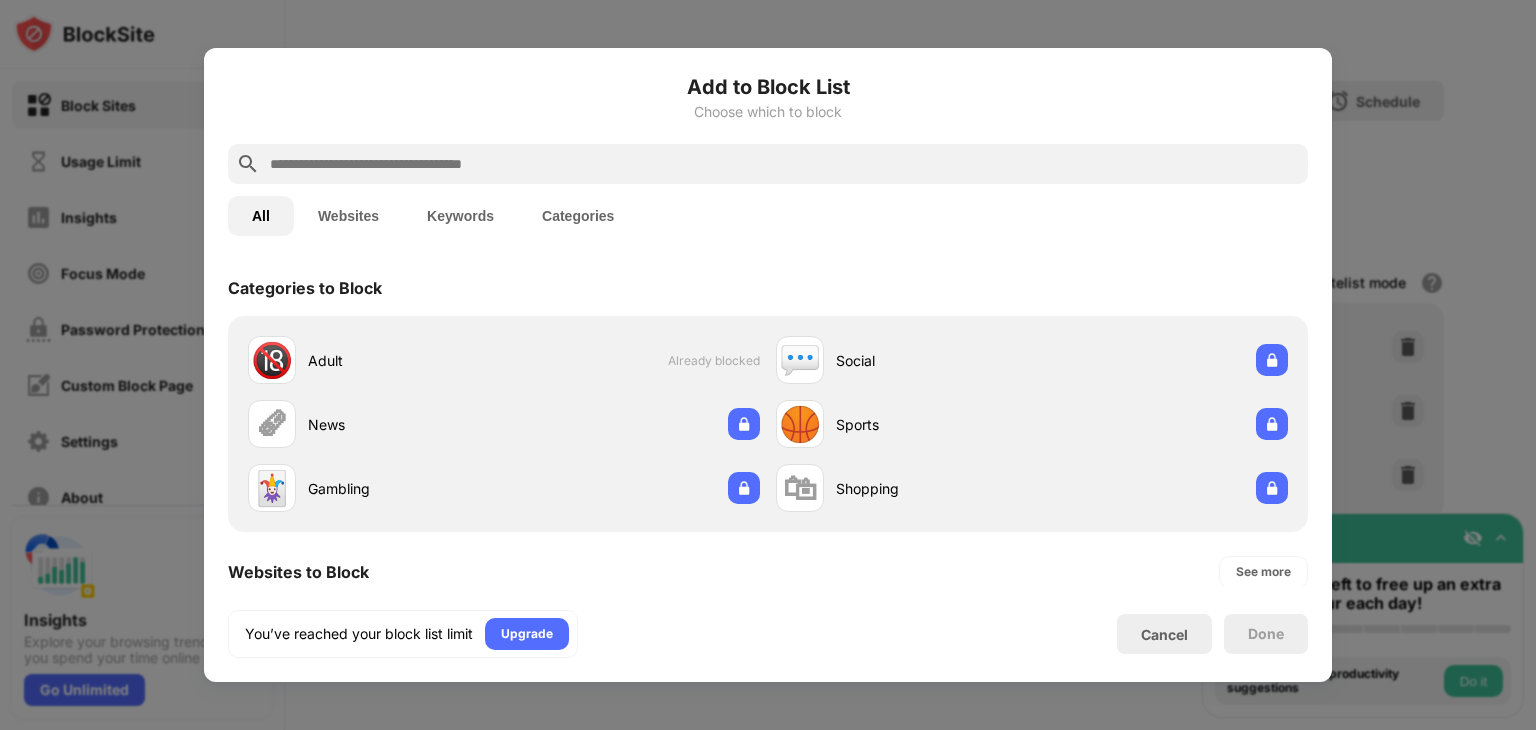 click on "Websites" at bounding box center [348, 216] 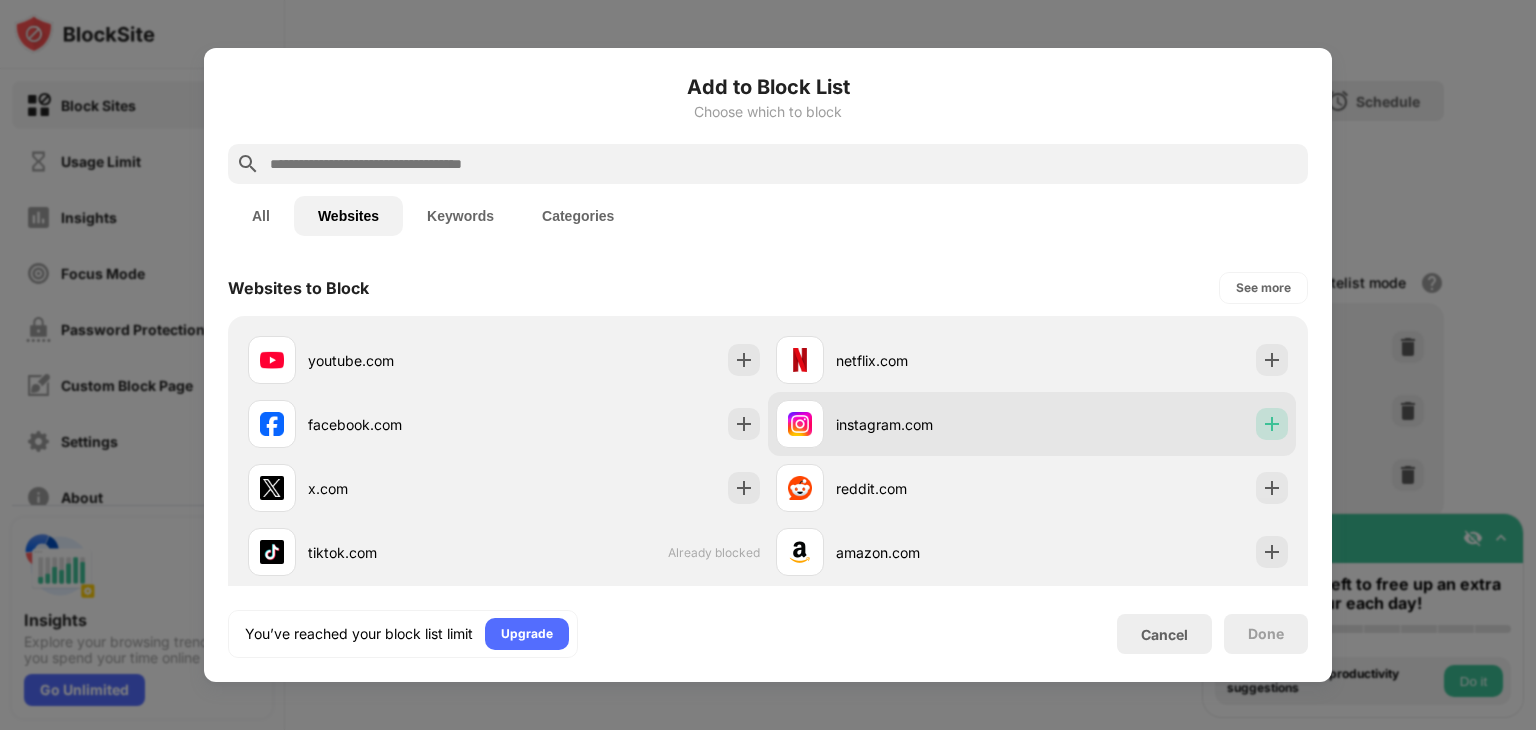 click at bounding box center [1272, 424] 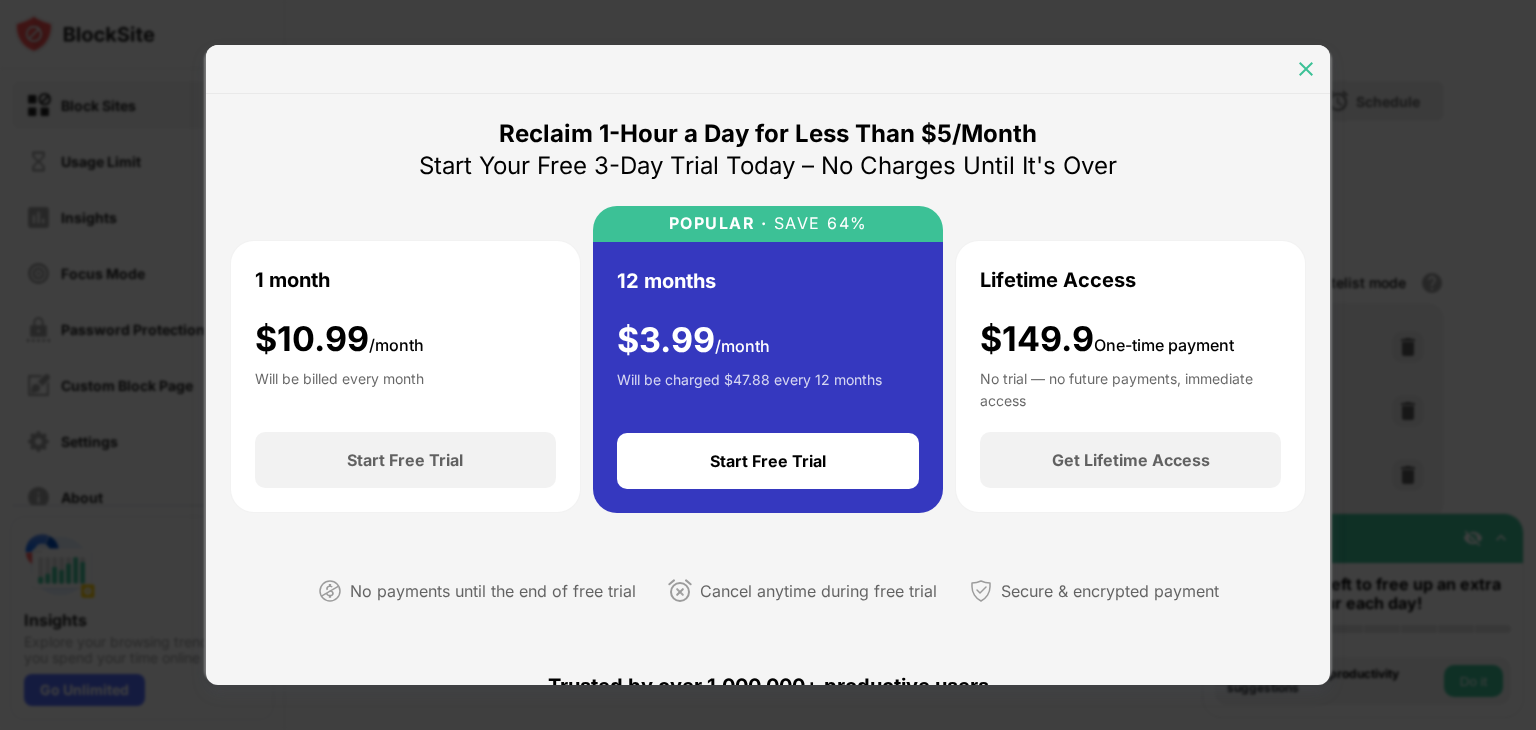 click at bounding box center [1306, 69] 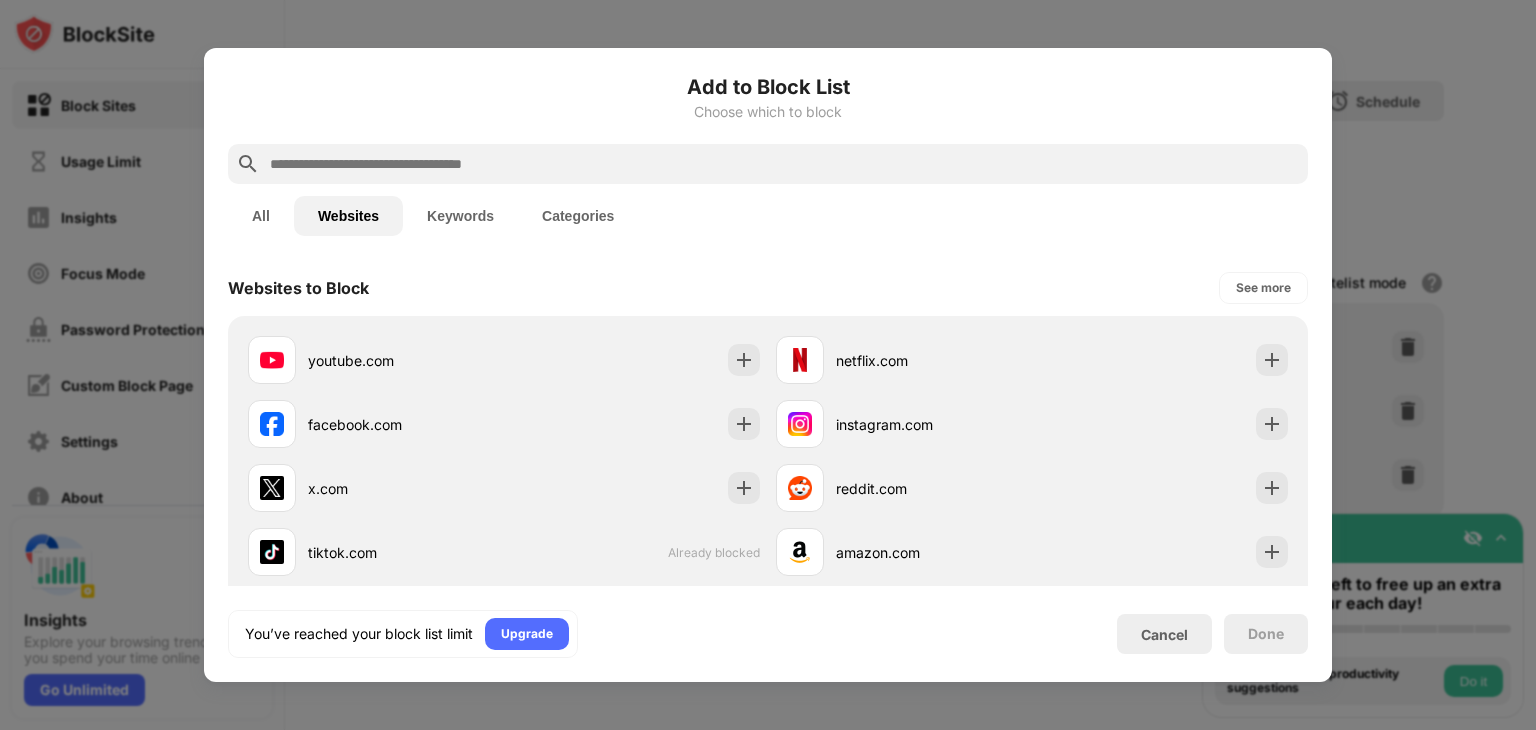 scroll, scrollTop: 0, scrollLeft: 0, axis: both 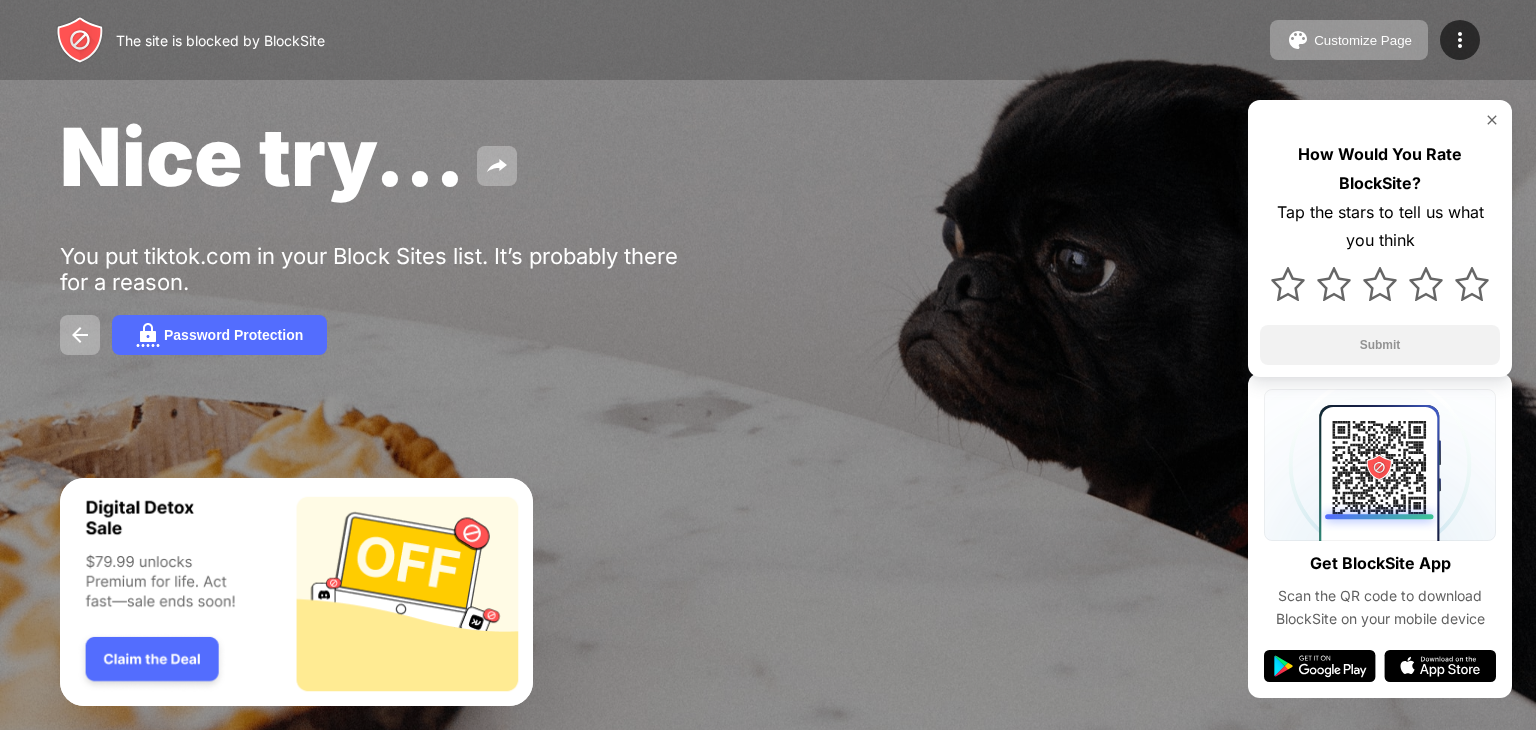 click on "The site is blocked by BlockSite Customize Page Edit Block List Redirect Customize Block Page Upgrade Password Protection Upgrade" at bounding box center [768, 40] 